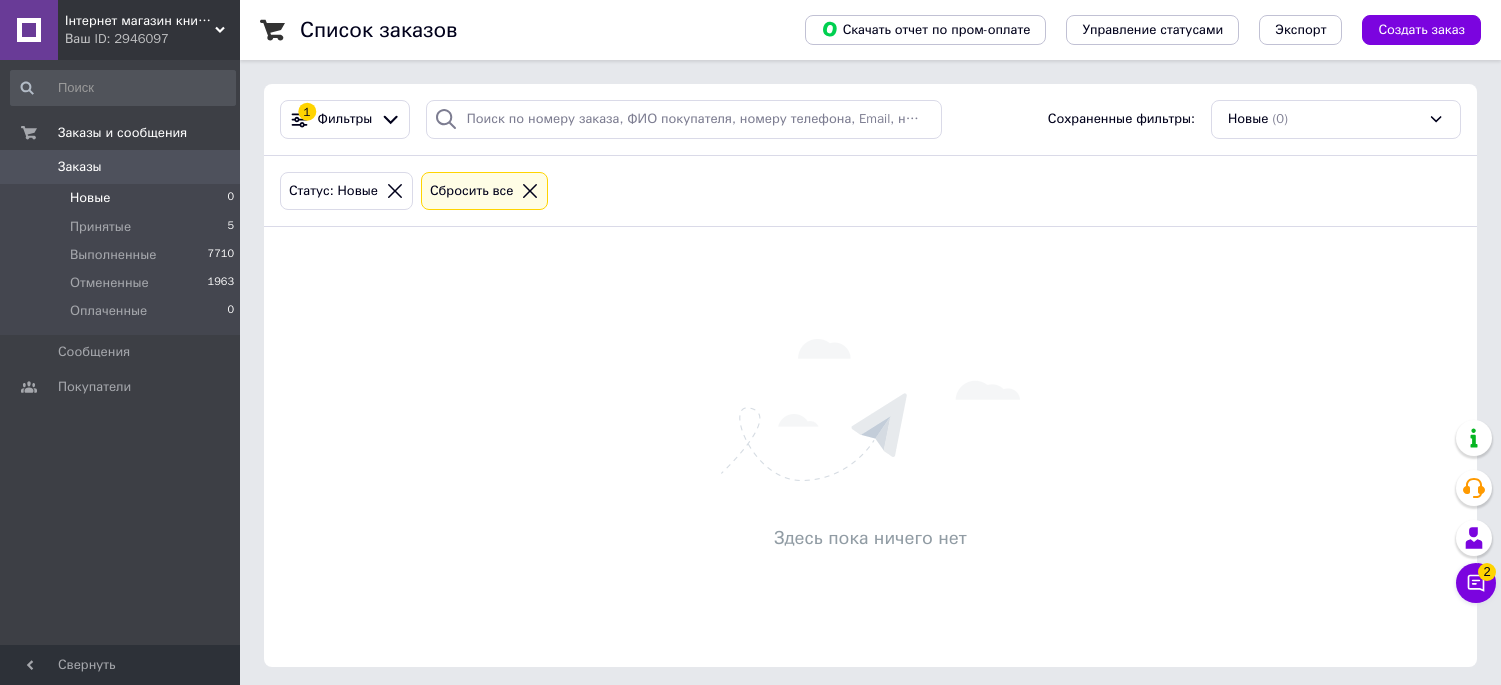 scroll, scrollTop: 0, scrollLeft: 0, axis: both 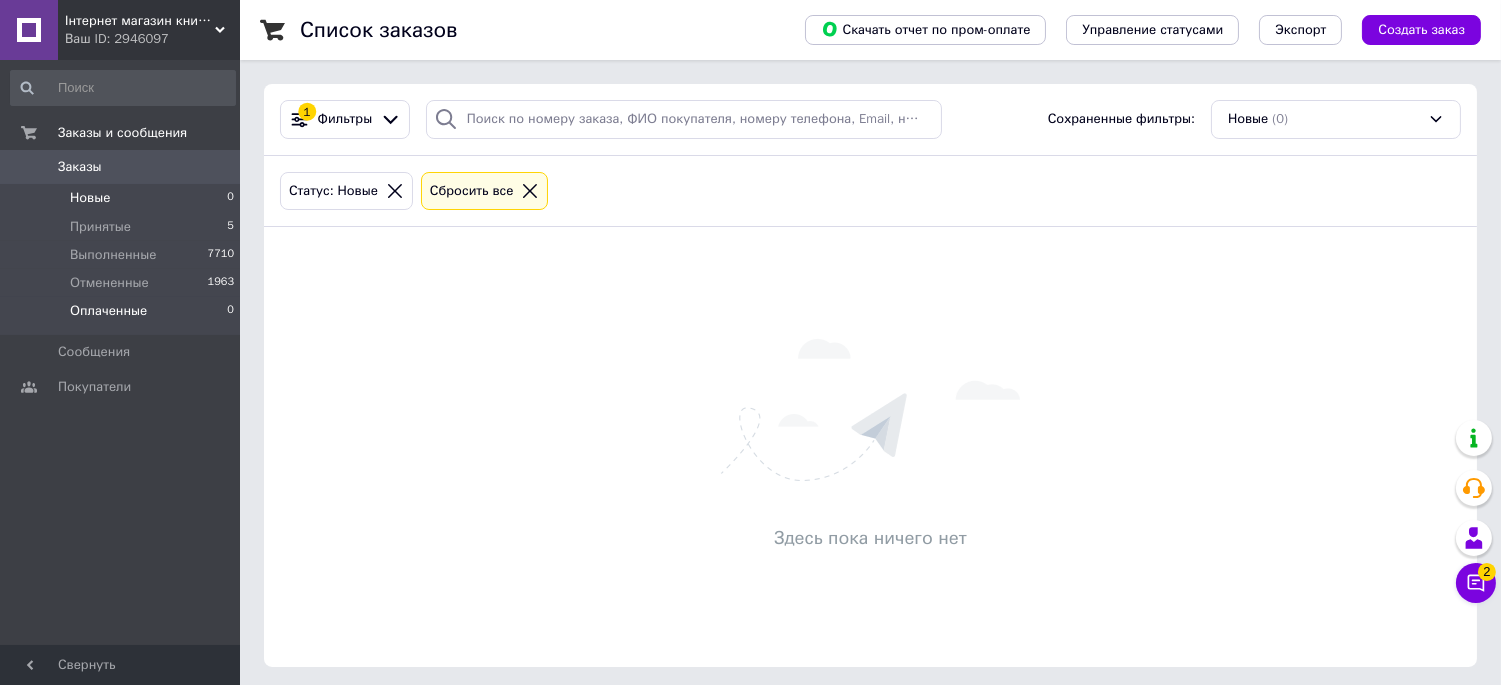 click on "Оплаченные" at bounding box center (108, 311) 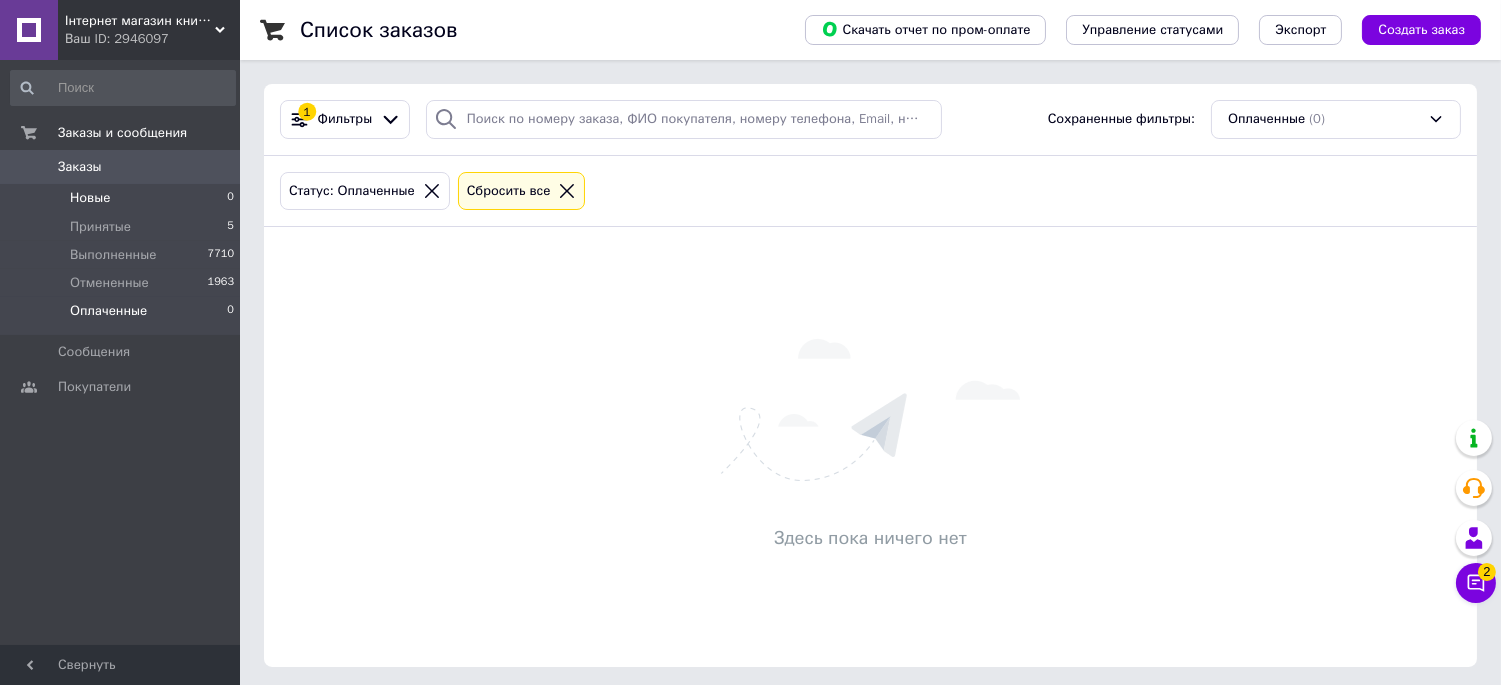 click on "Новые" at bounding box center [90, 198] 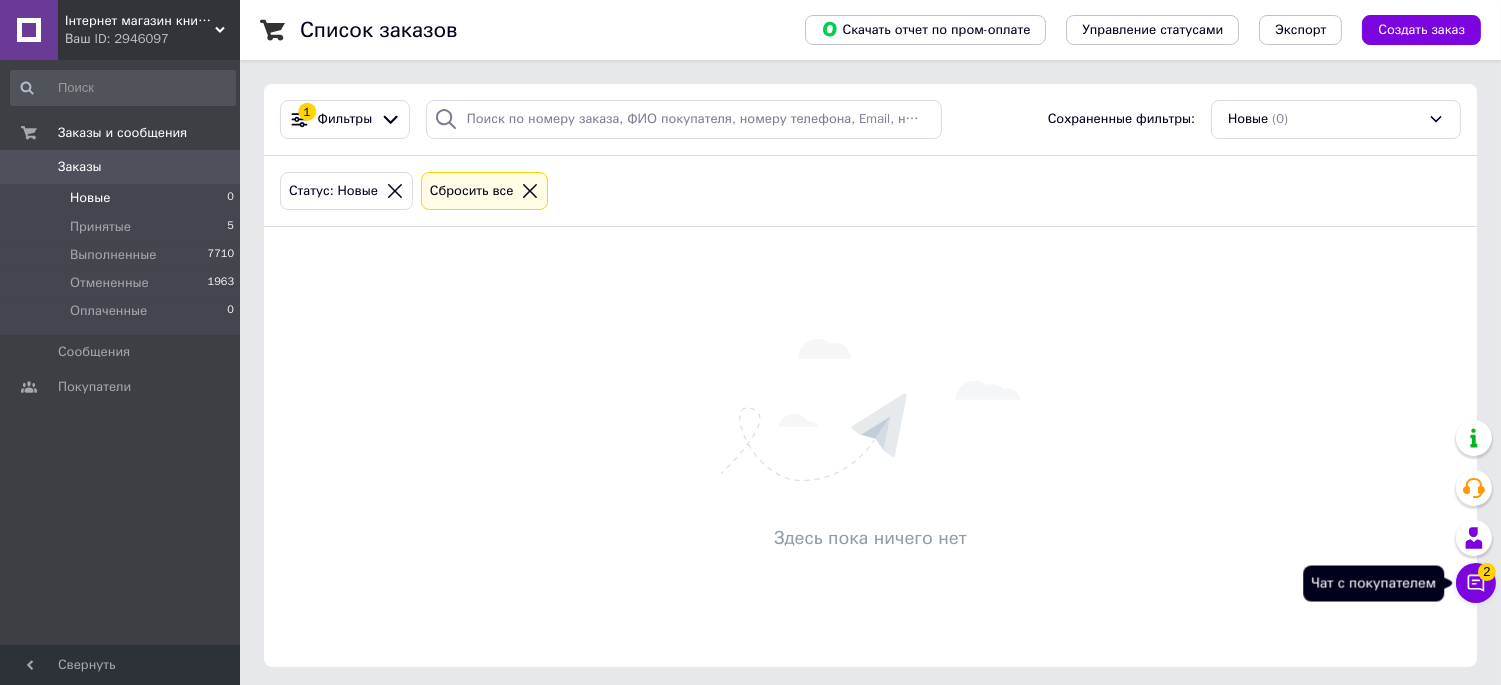 click 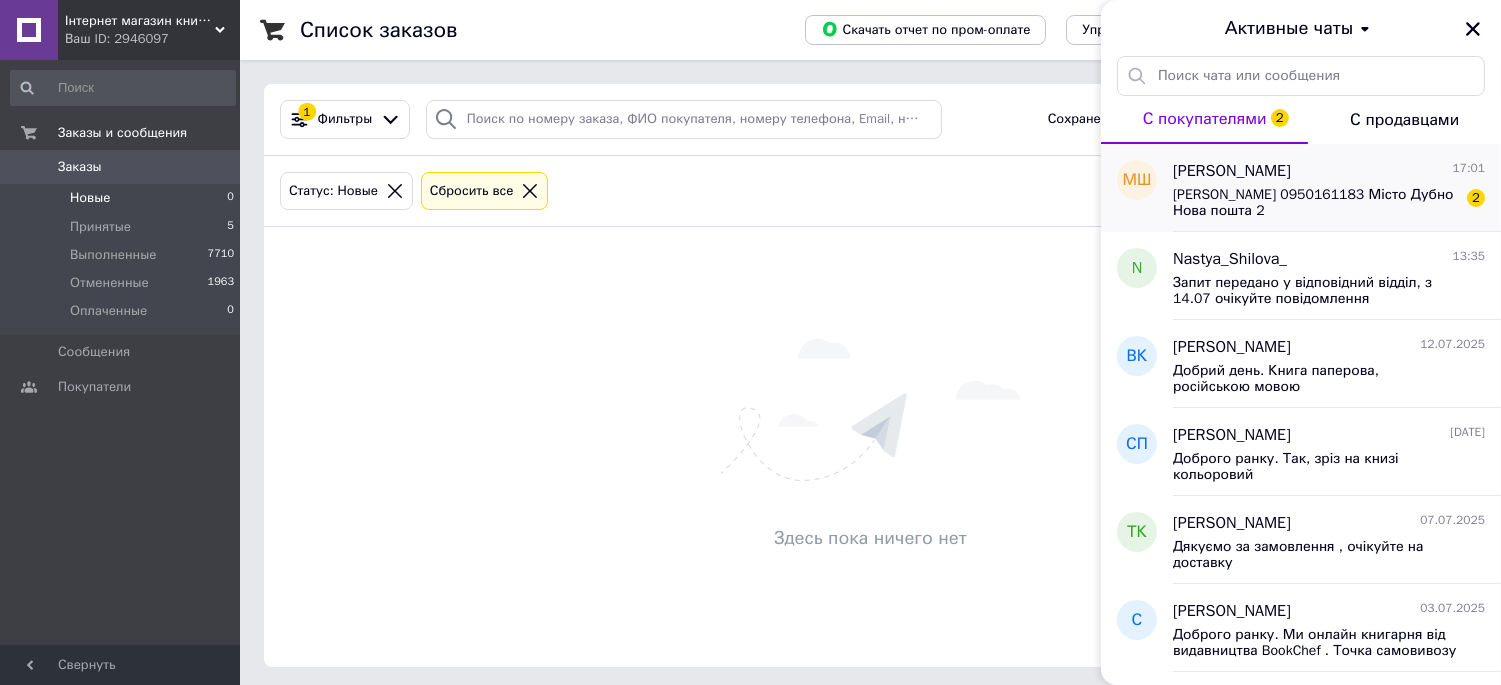 click on "[PERSON_NAME]
0950161183
Місто Дубно
Нова пошта 2" at bounding box center [1315, 203] 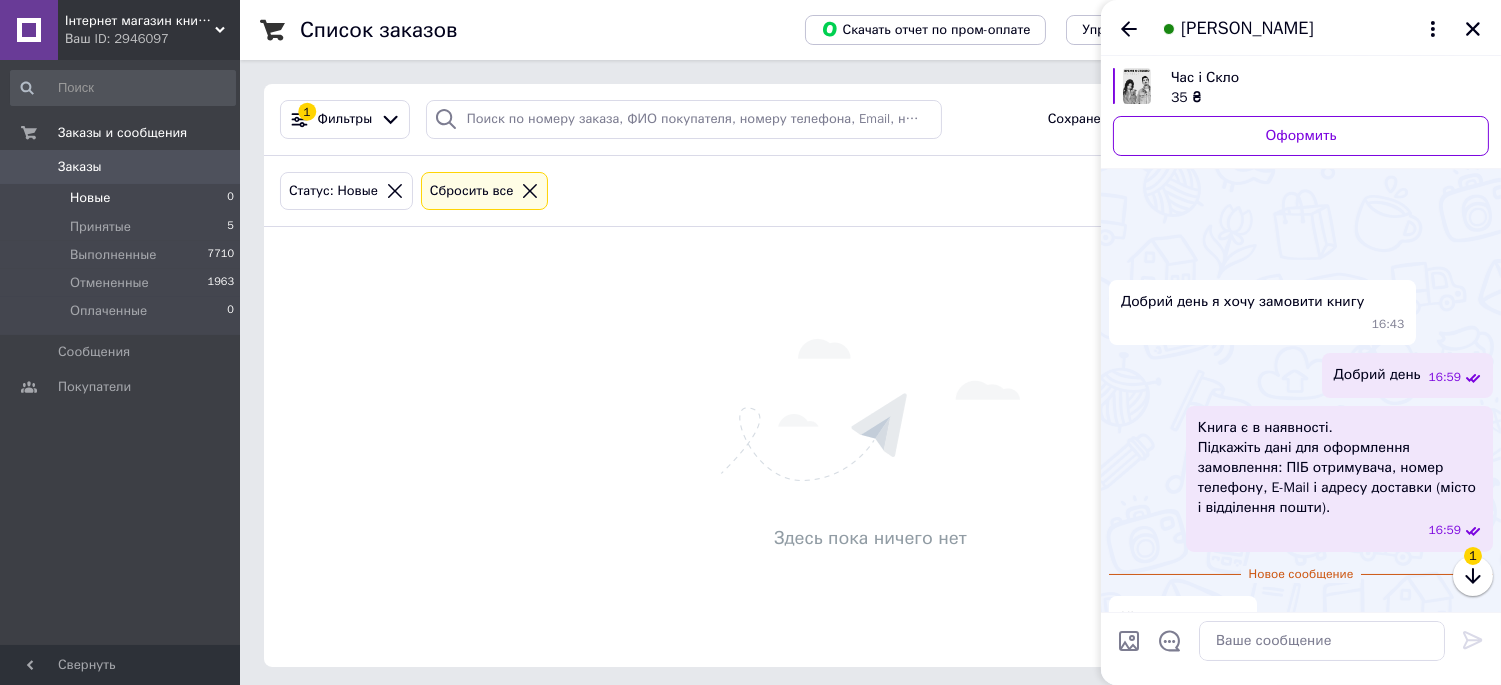 scroll, scrollTop: 127, scrollLeft: 0, axis: vertical 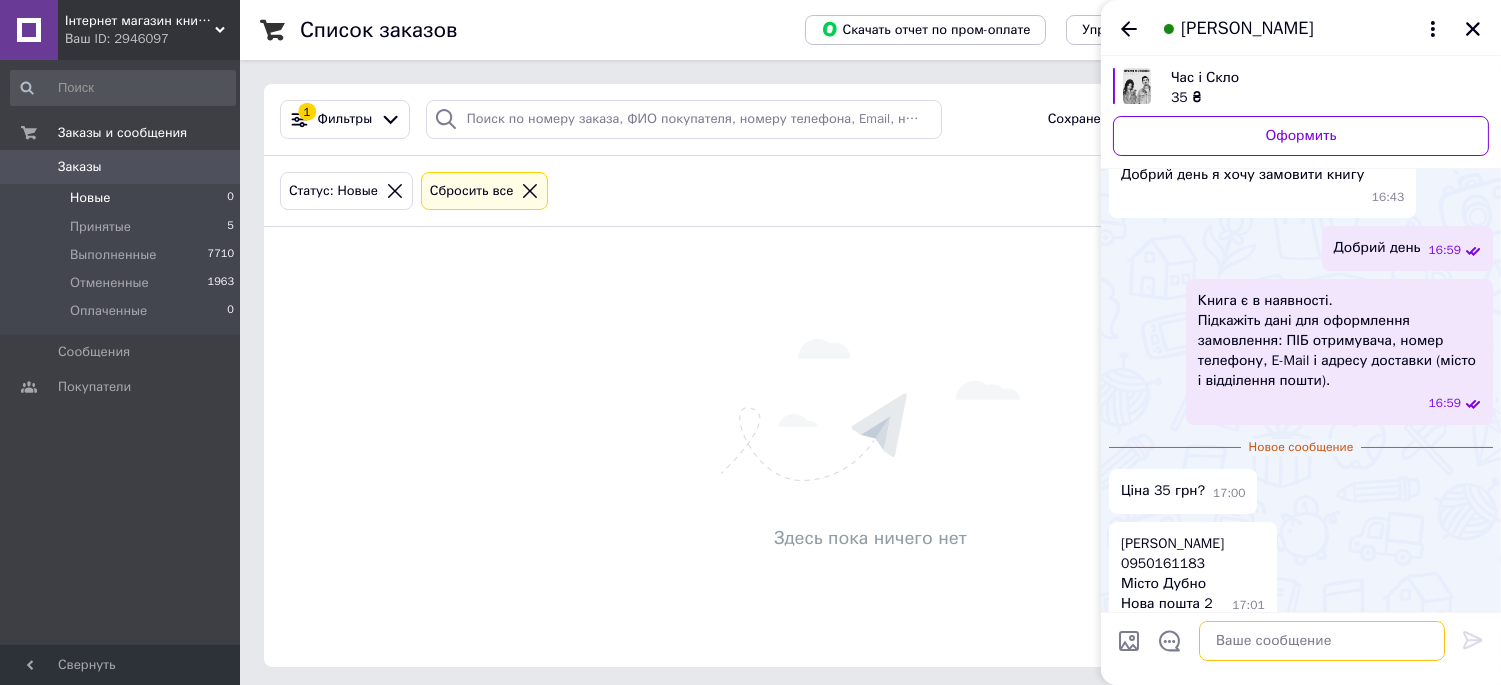 click at bounding box center (1322, 641) 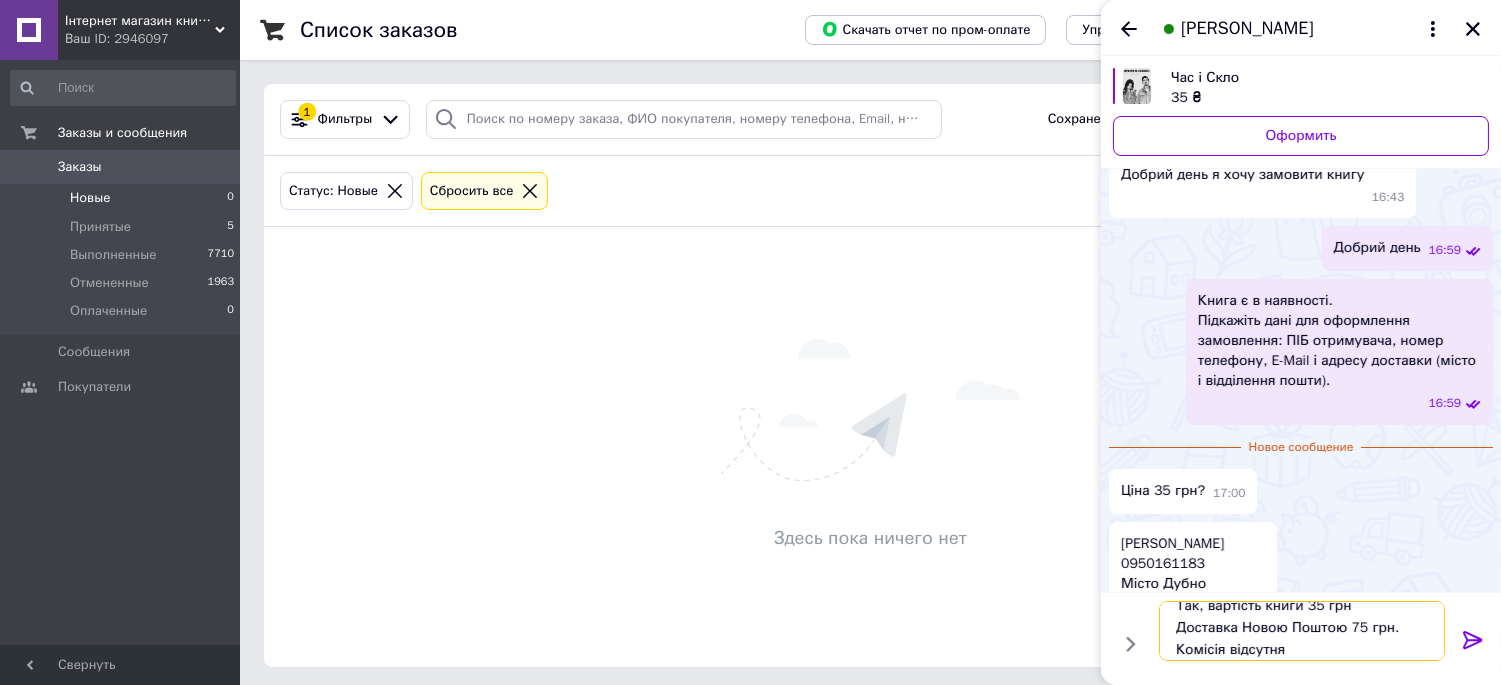 scroll, scrollTop: 2, scrollLeft: 0, axis: vertical 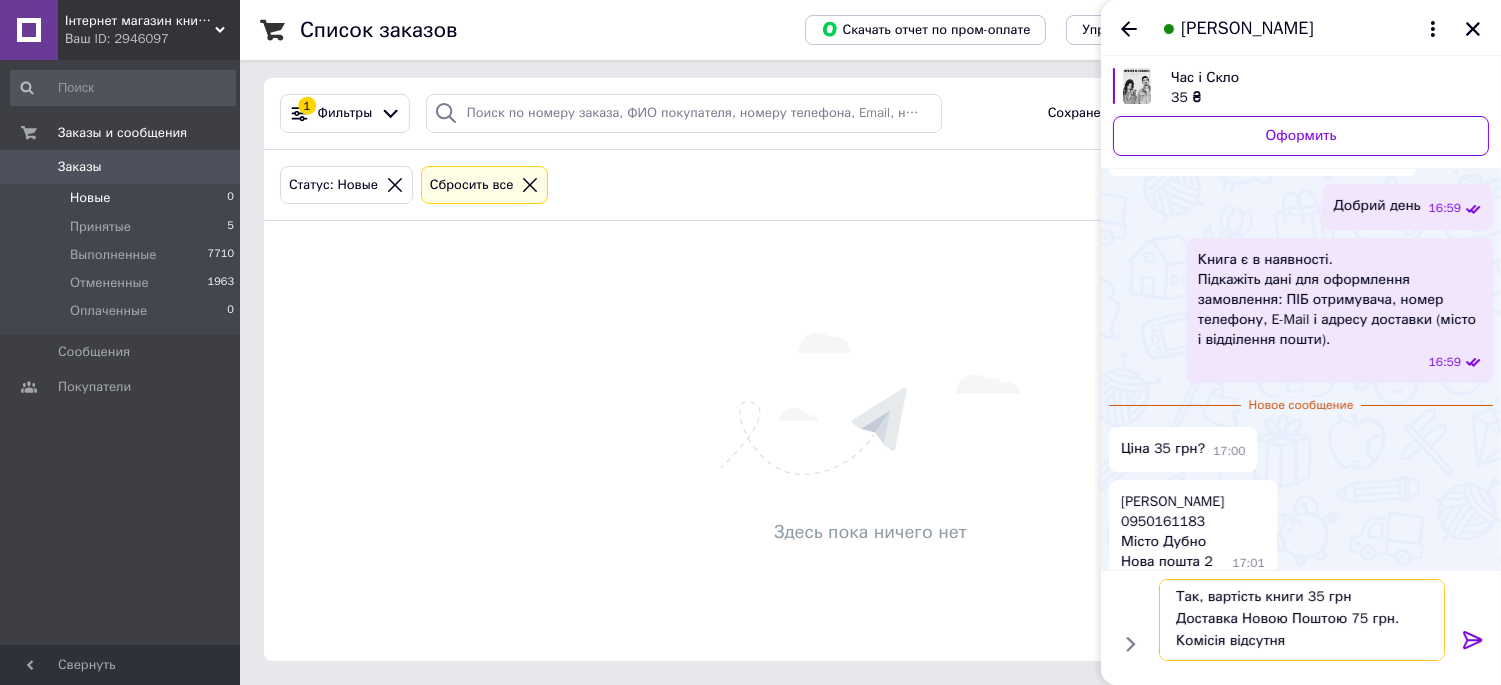 type on "Так, вартість книги 35 грн
Доставка Новою Поштою 75 грн. Комісія відсутня" 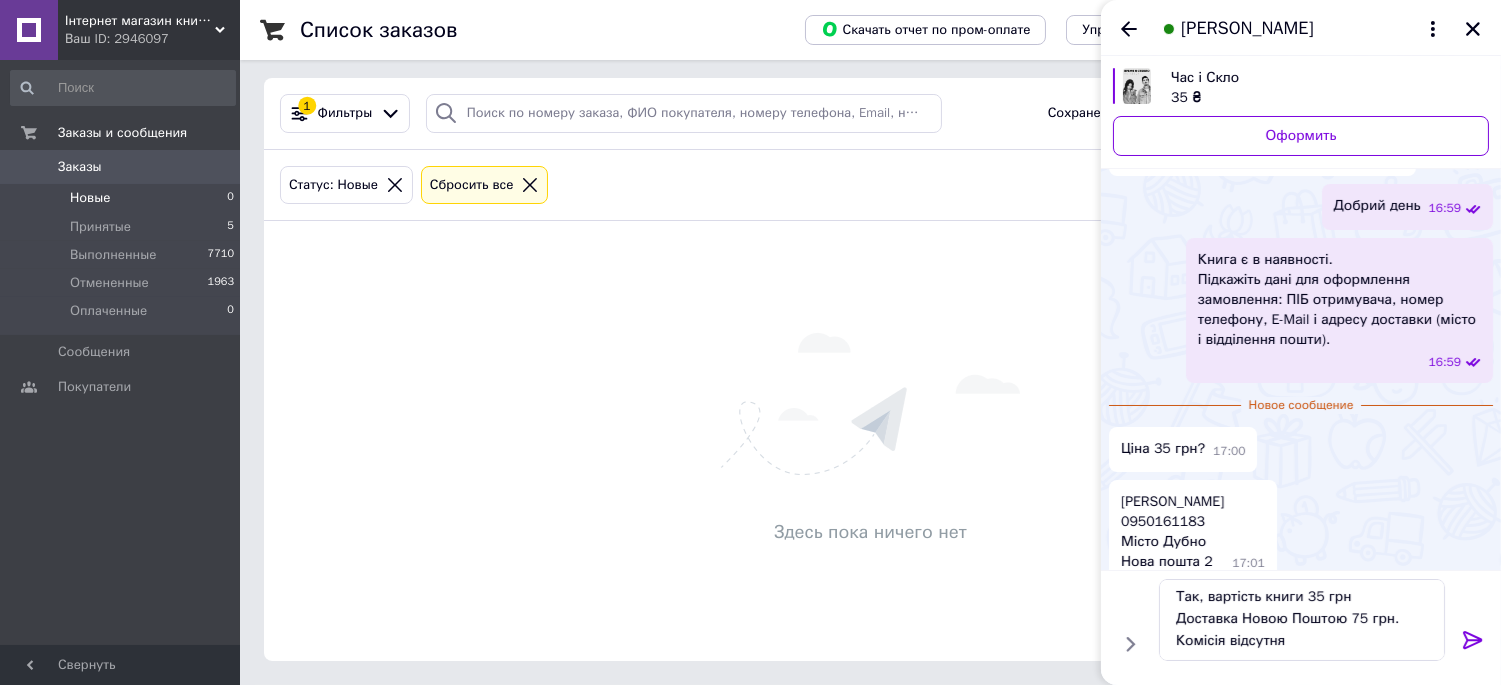 click 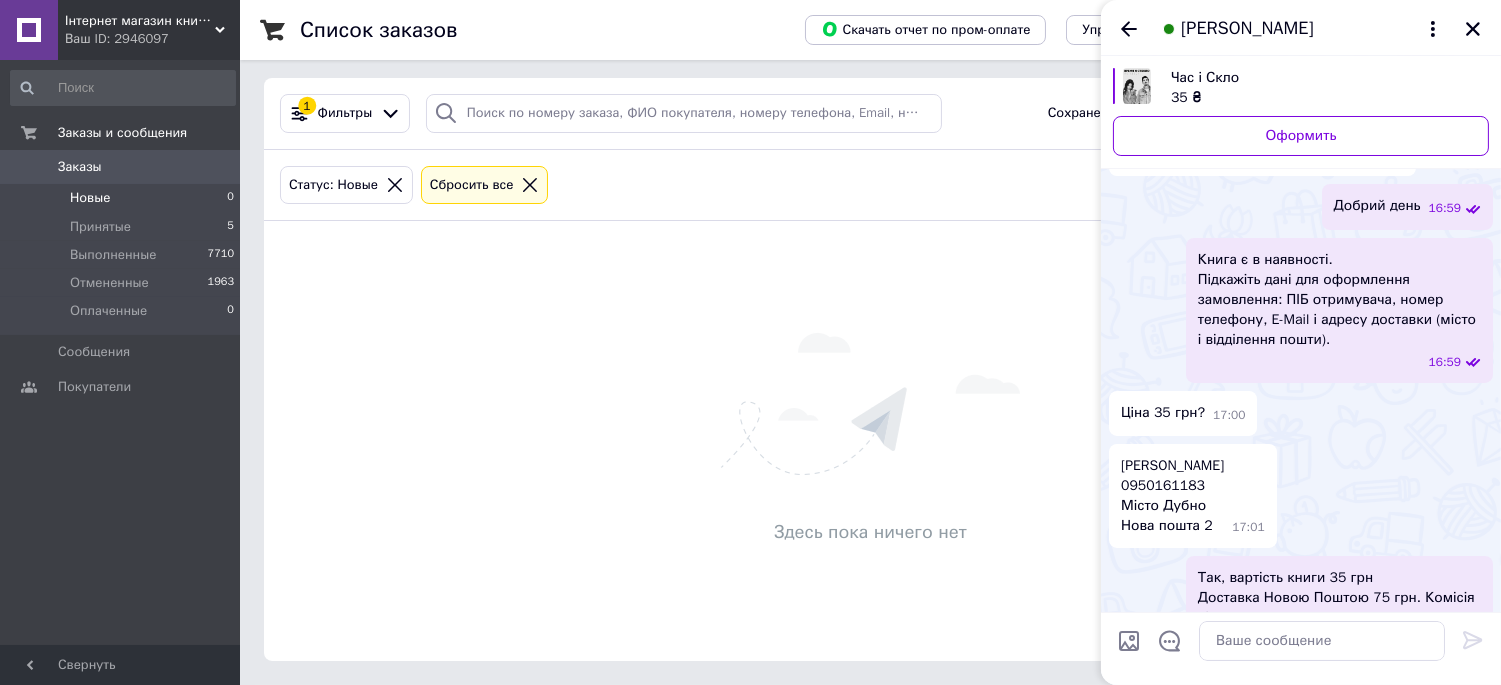 scroll, scrollTop: 0, scrollLeft: 0, axis: both 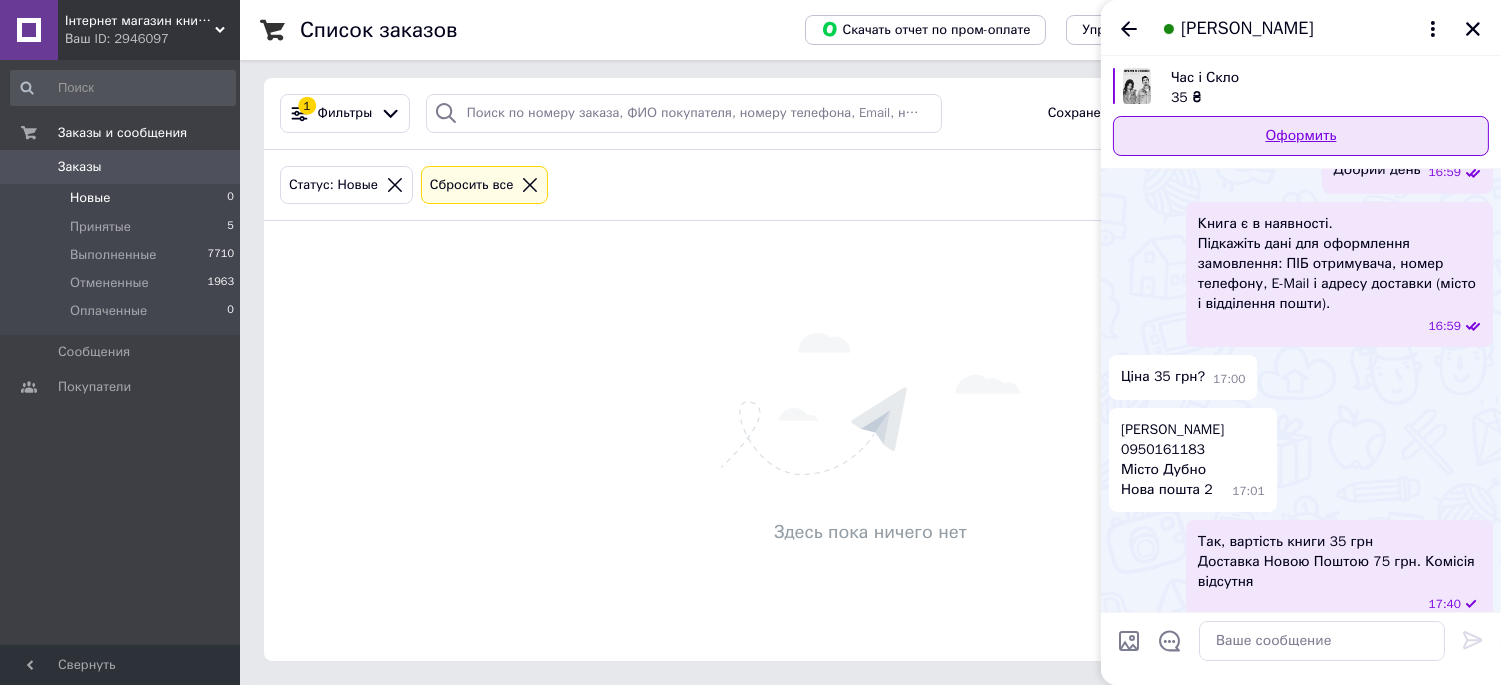 click on "Оформить" at bounding box center (1301, 136) 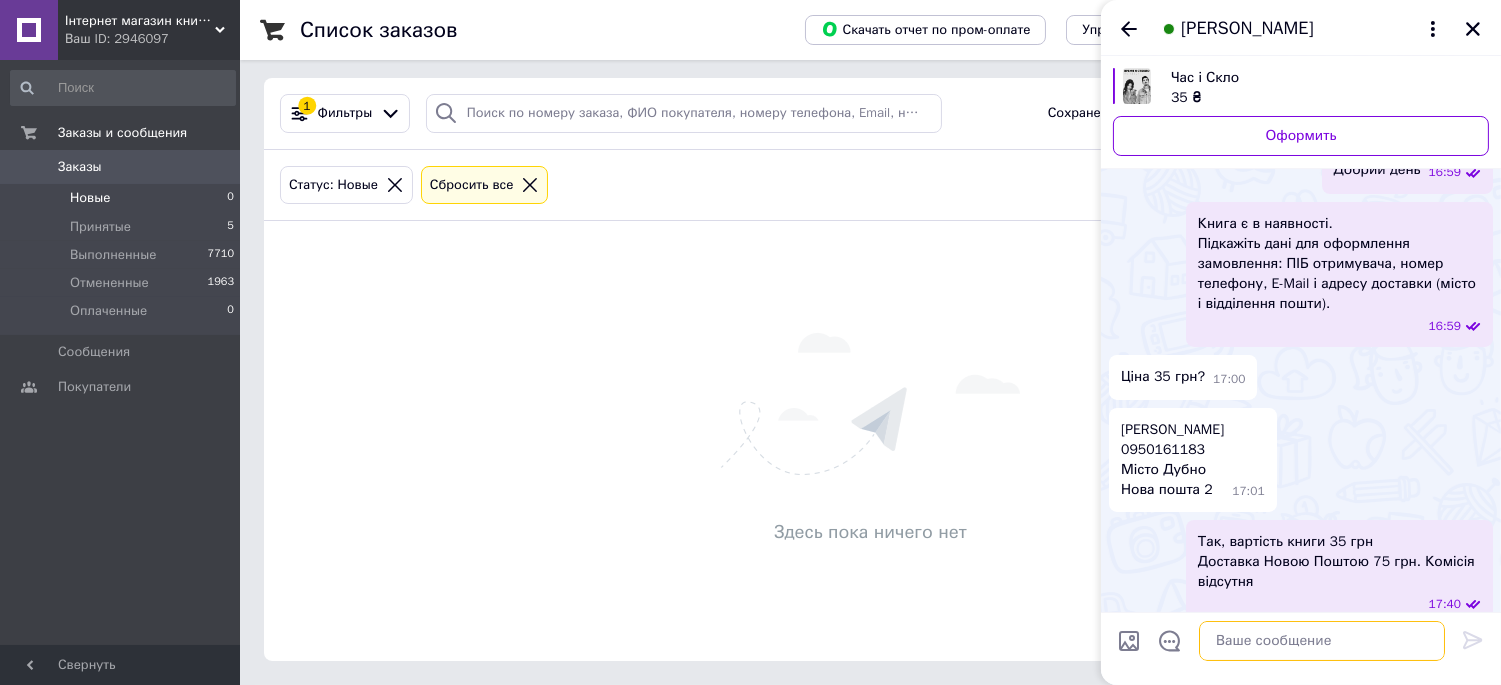 click at bounding box center (1322, 641) 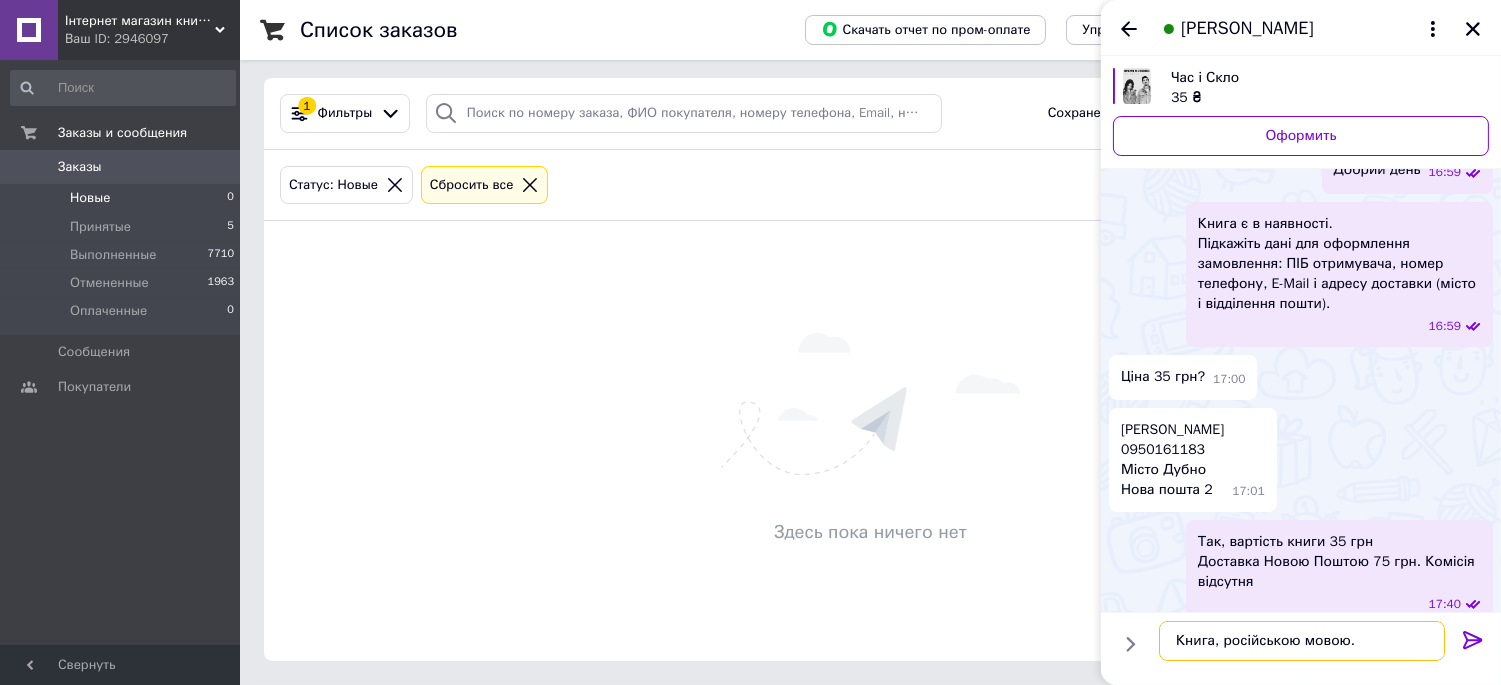 type on "Книга, російською мовою" 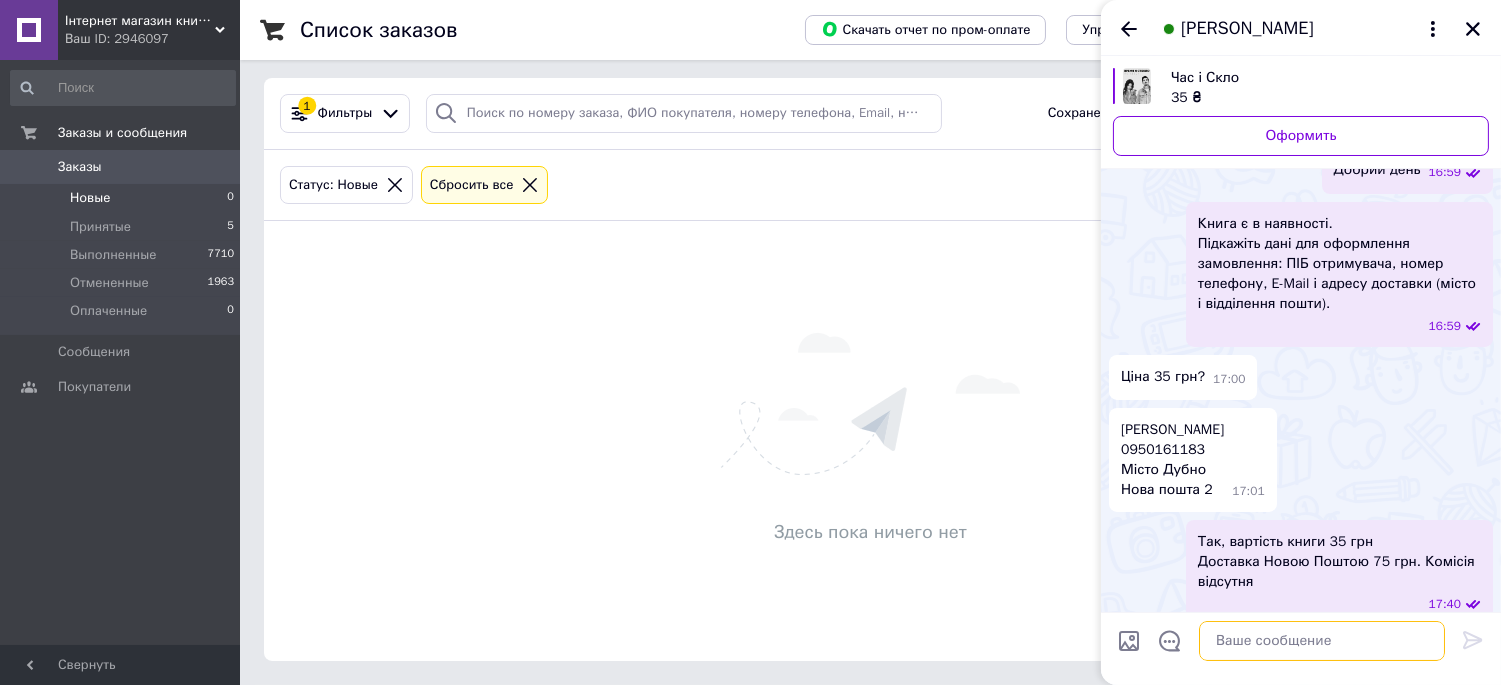 scroll, scrollTop: 206, scrollLeft: 0, axis: vertical 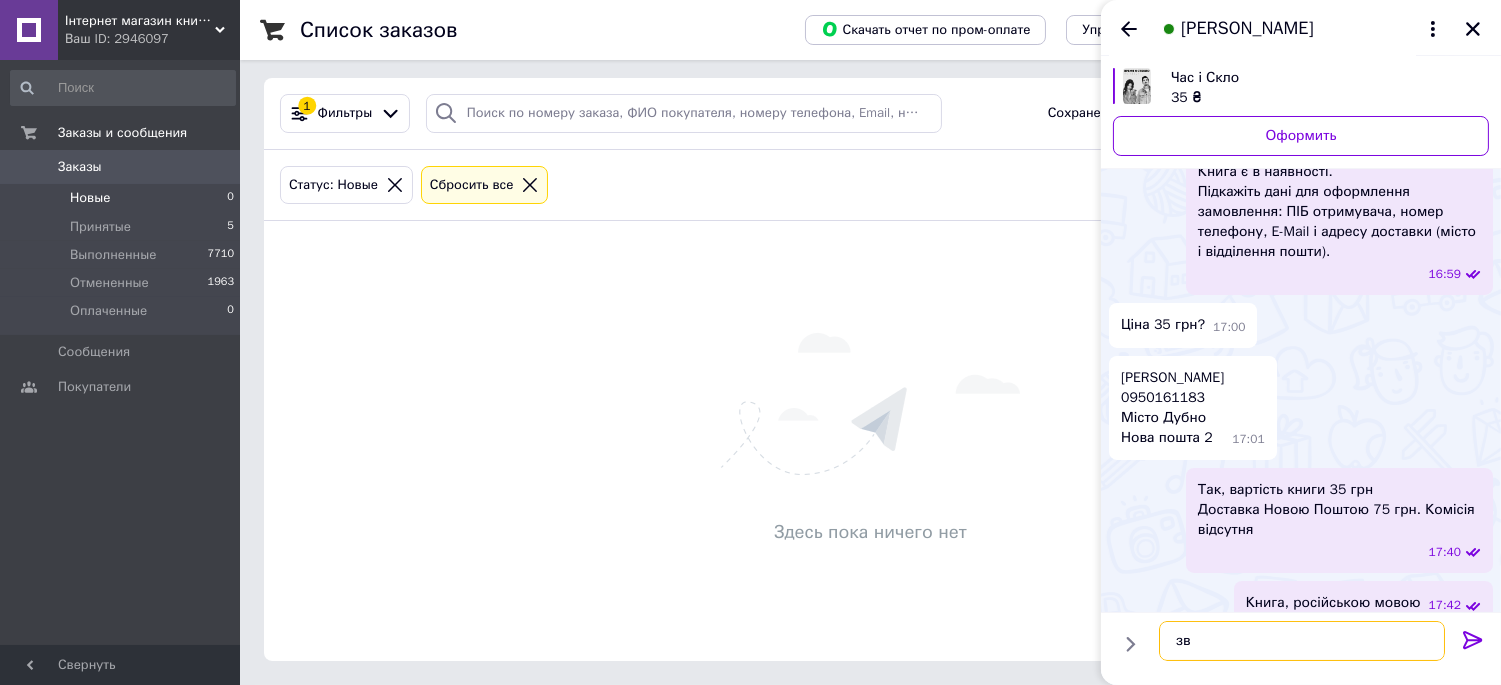 type on "з" 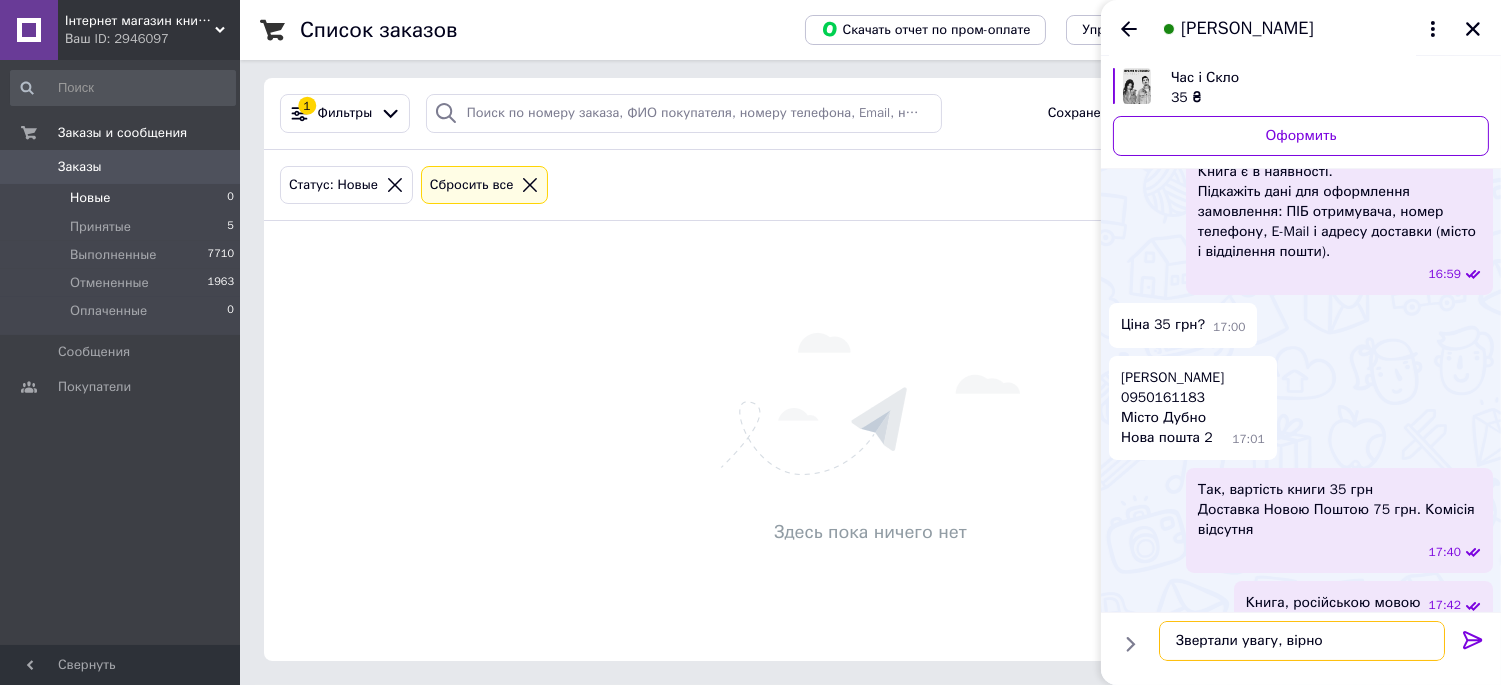 type on "Звертали увагу, вірно?" 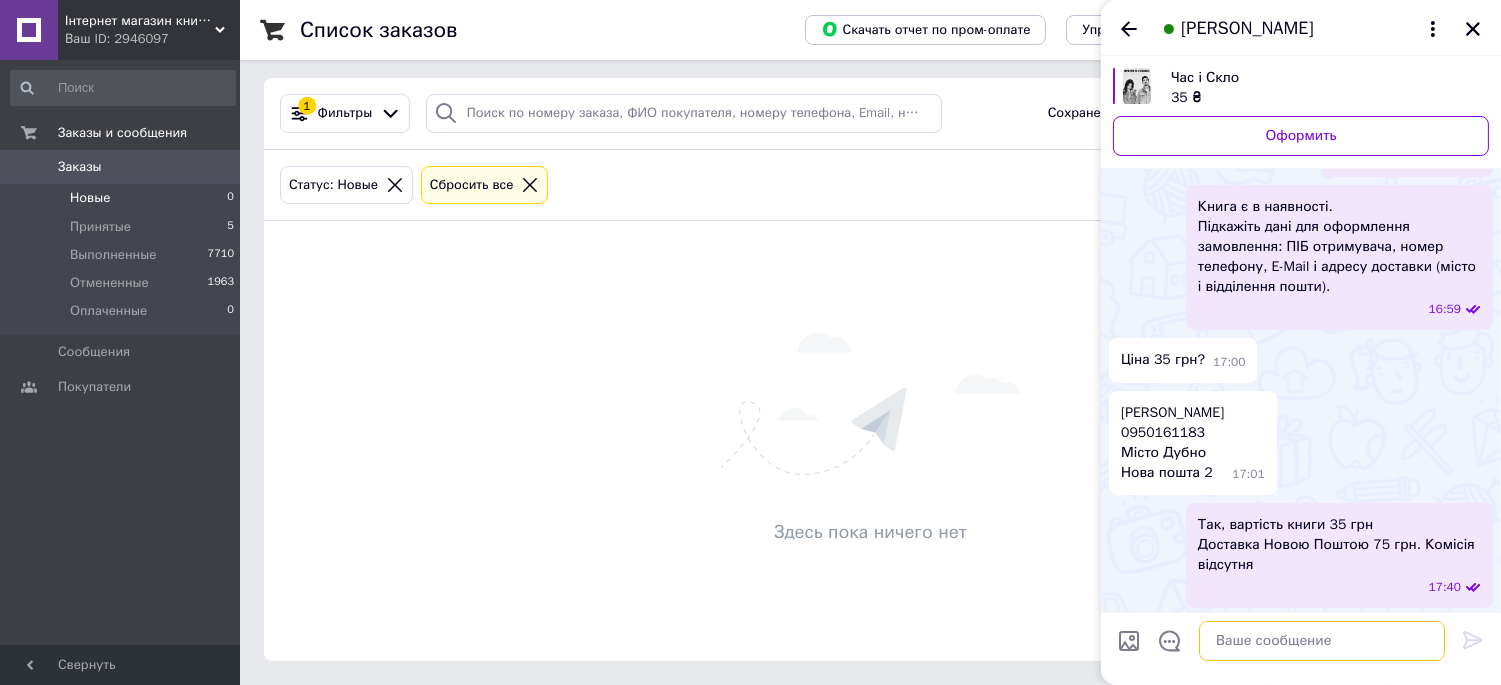 scroll, scrollTop: 260, scrollLeft: 0, axis: vertical 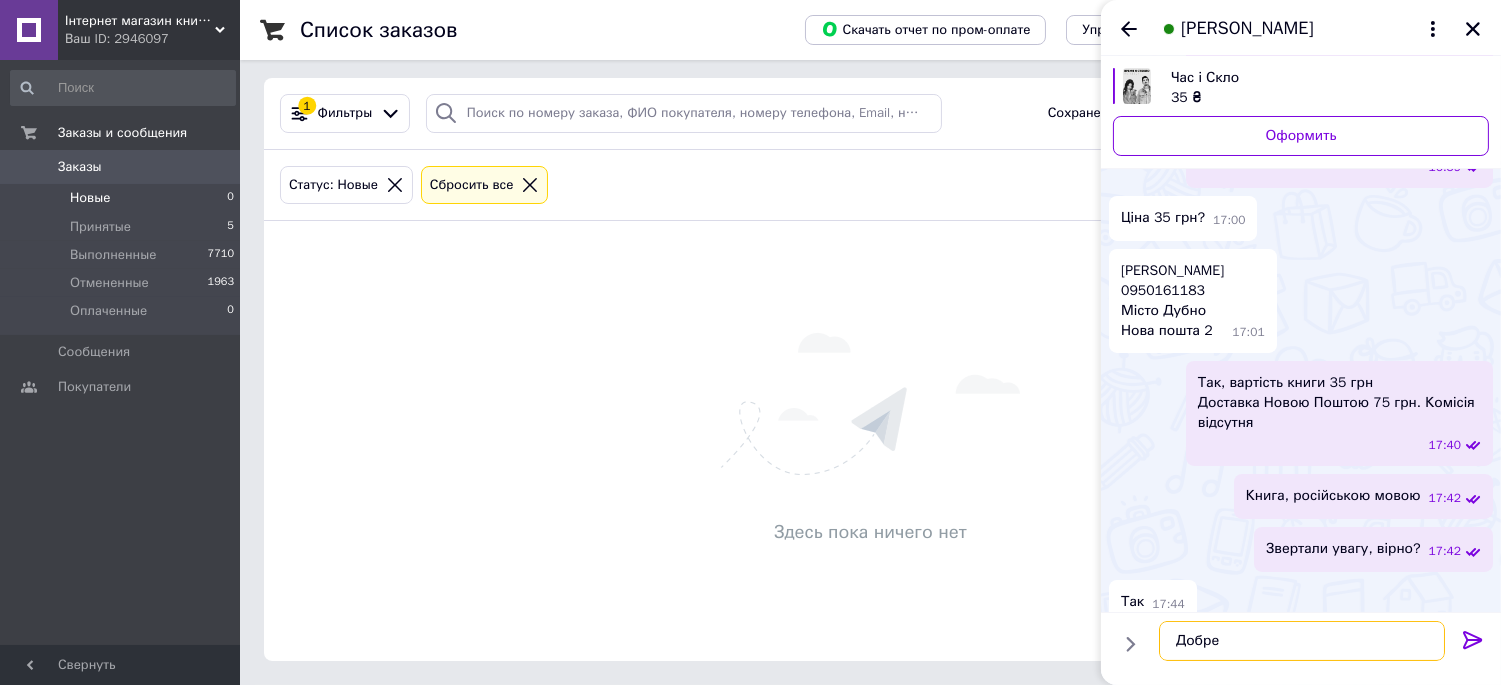 type on "Добре" 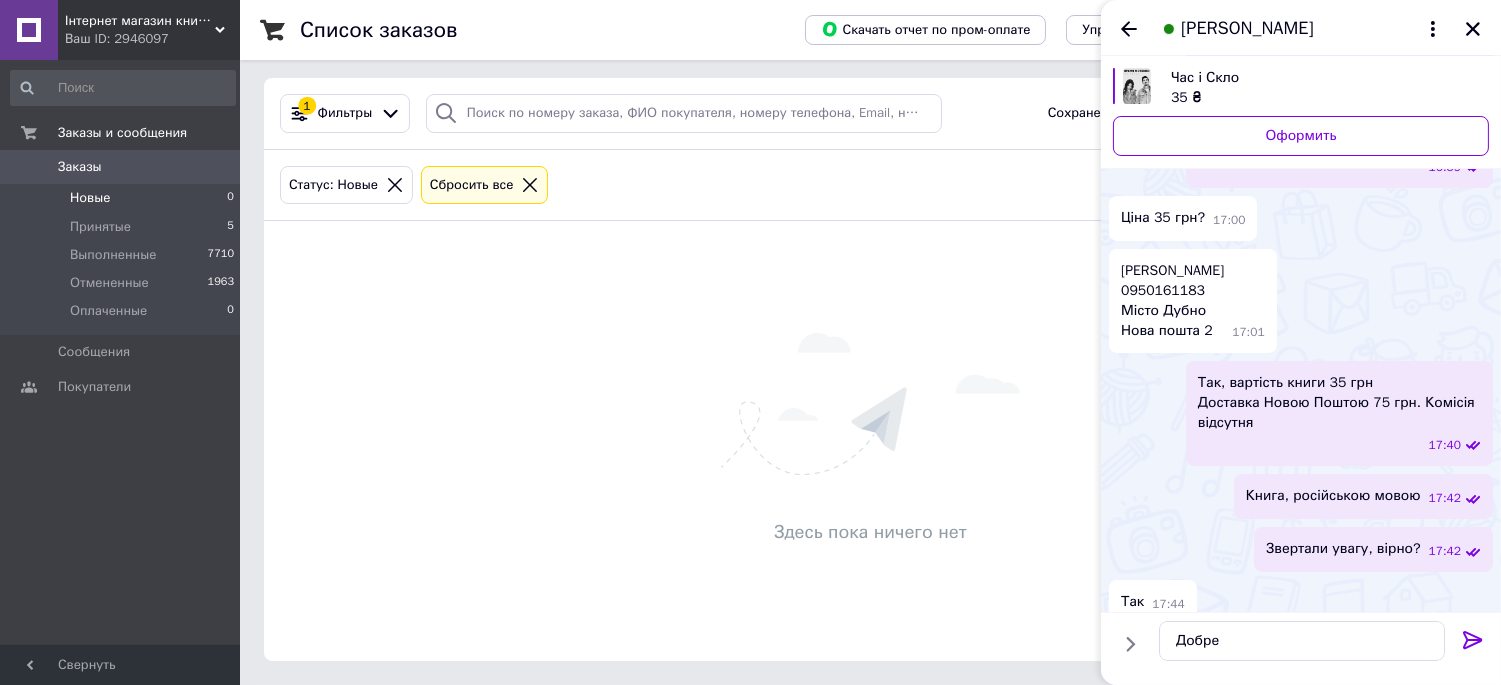 click 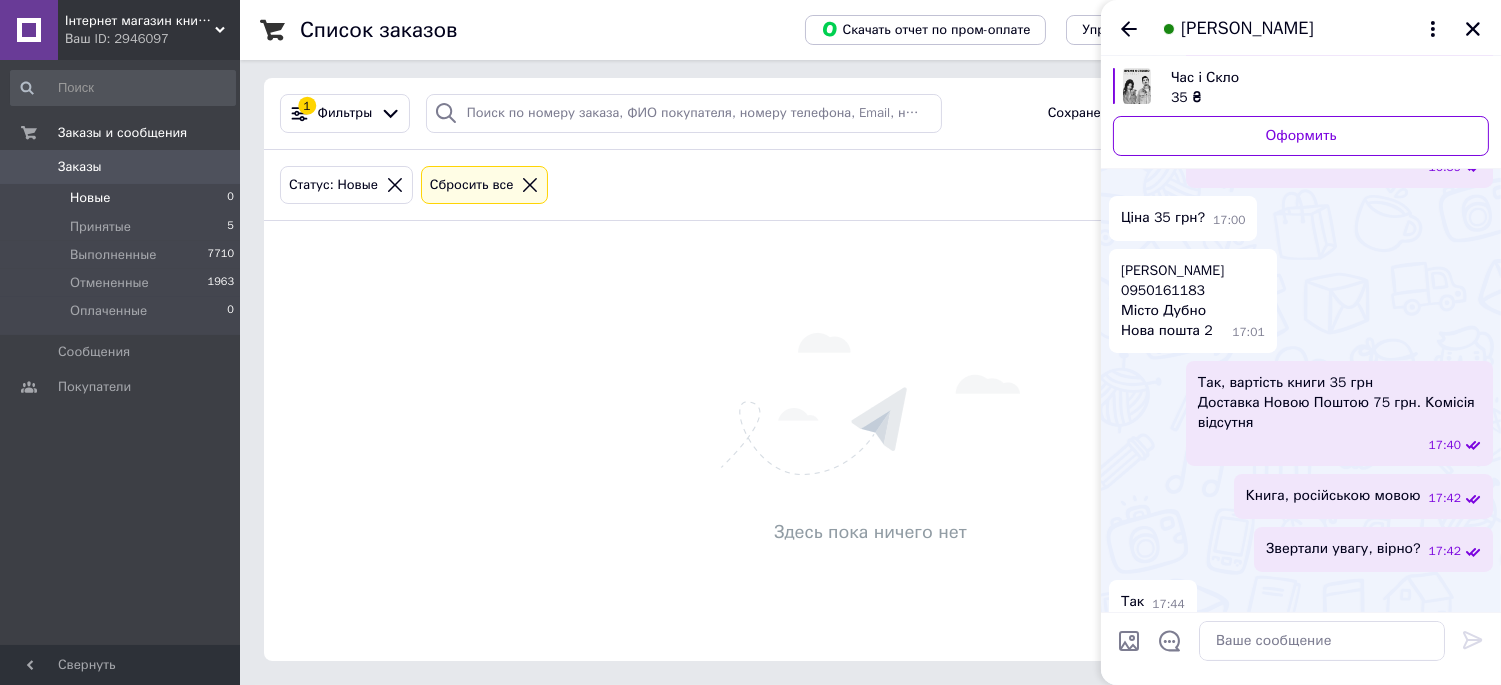 scroll, scrollTop: 366, scrollLeft: 0, axis: vertical 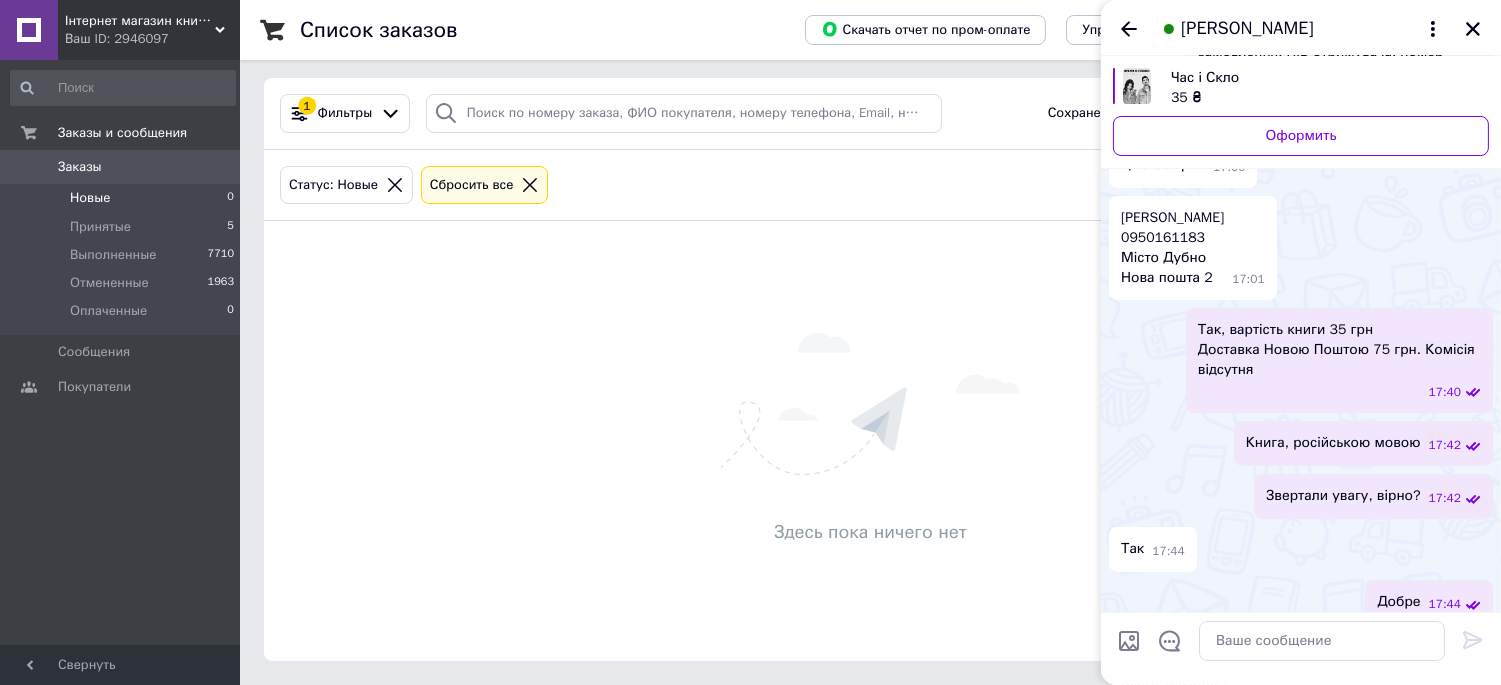 click on "[PERSON_NAME]  0950161183 Місто Дубно  Нова пошта 2" at bounding box center [1172, 248] 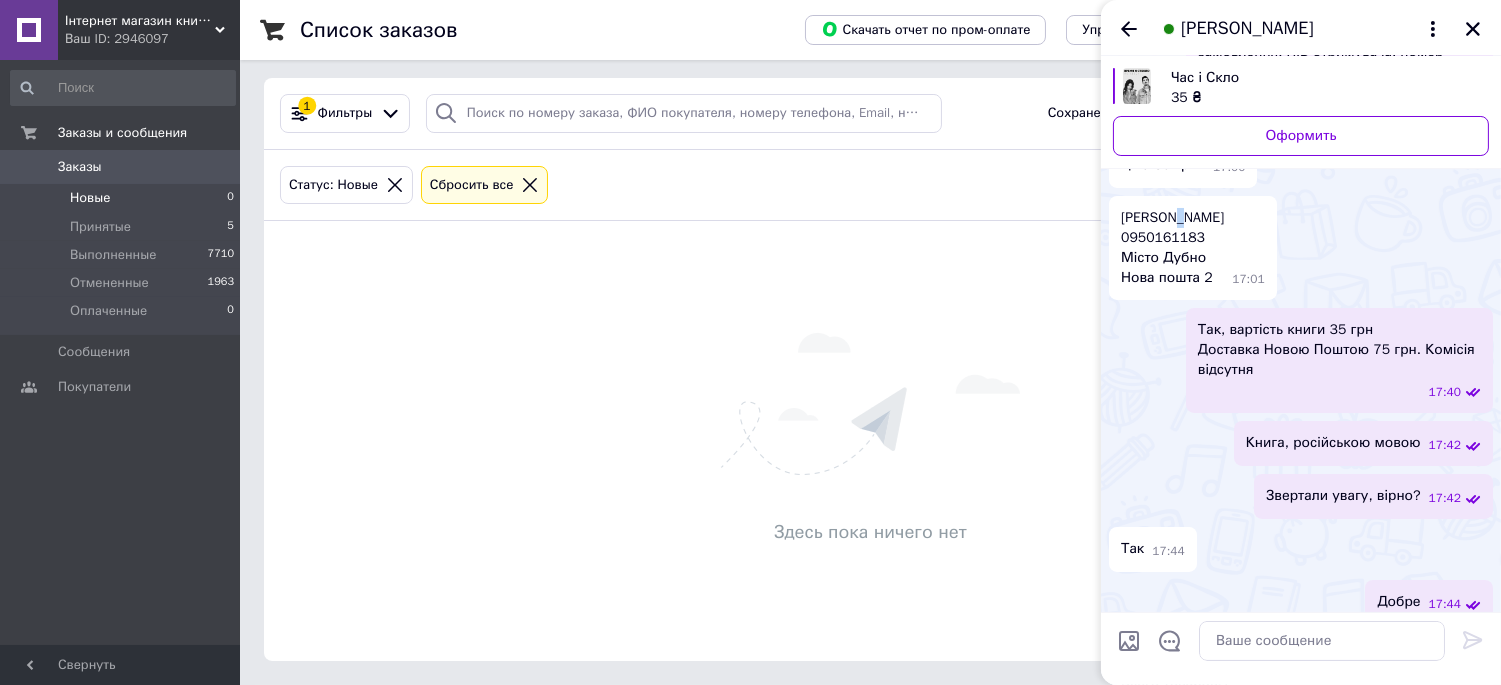 click on "[PERSON_NAME]  0950161183 Місто Дубно  Нова пошта 2" at bounding box center (1172, 248) 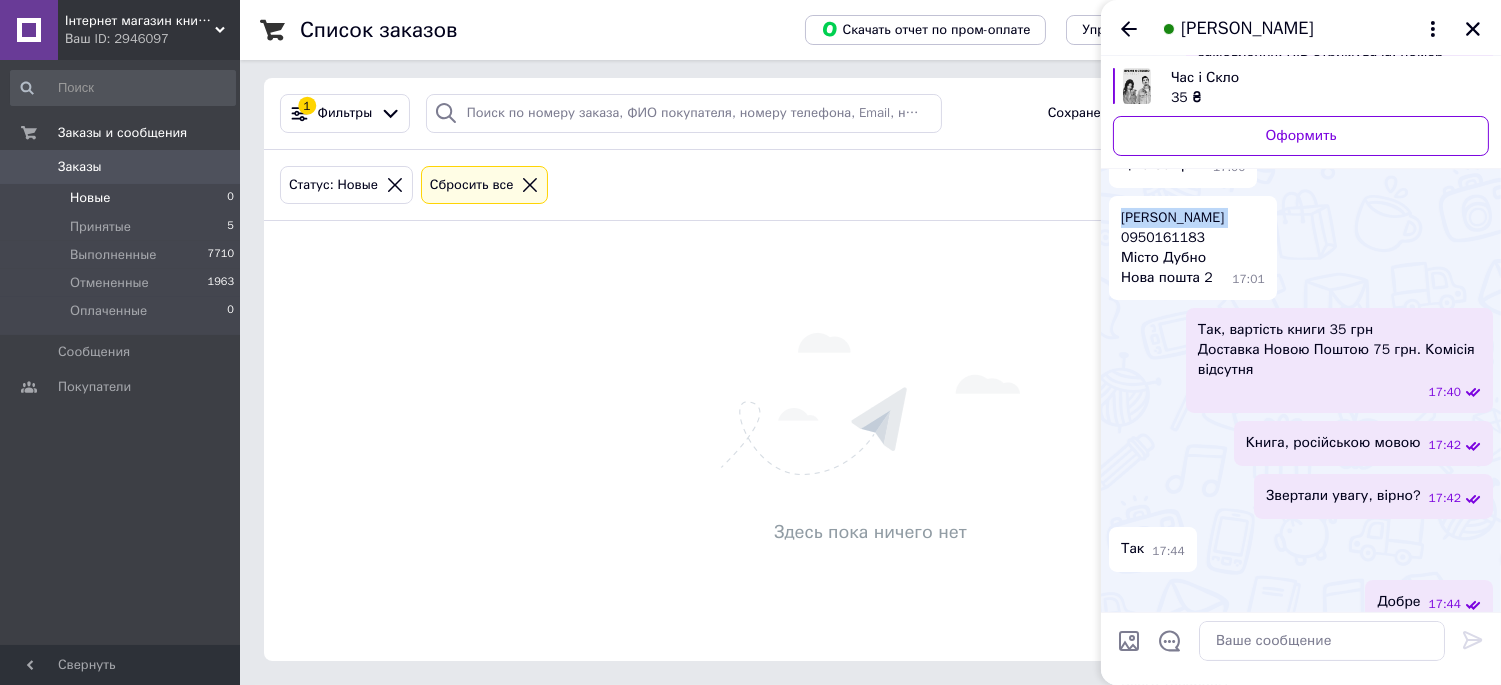 click on "[PERSON_NAME]  0950161183 Місто Дубно  Нова пошта 2" at bounding box center (1172, 248) 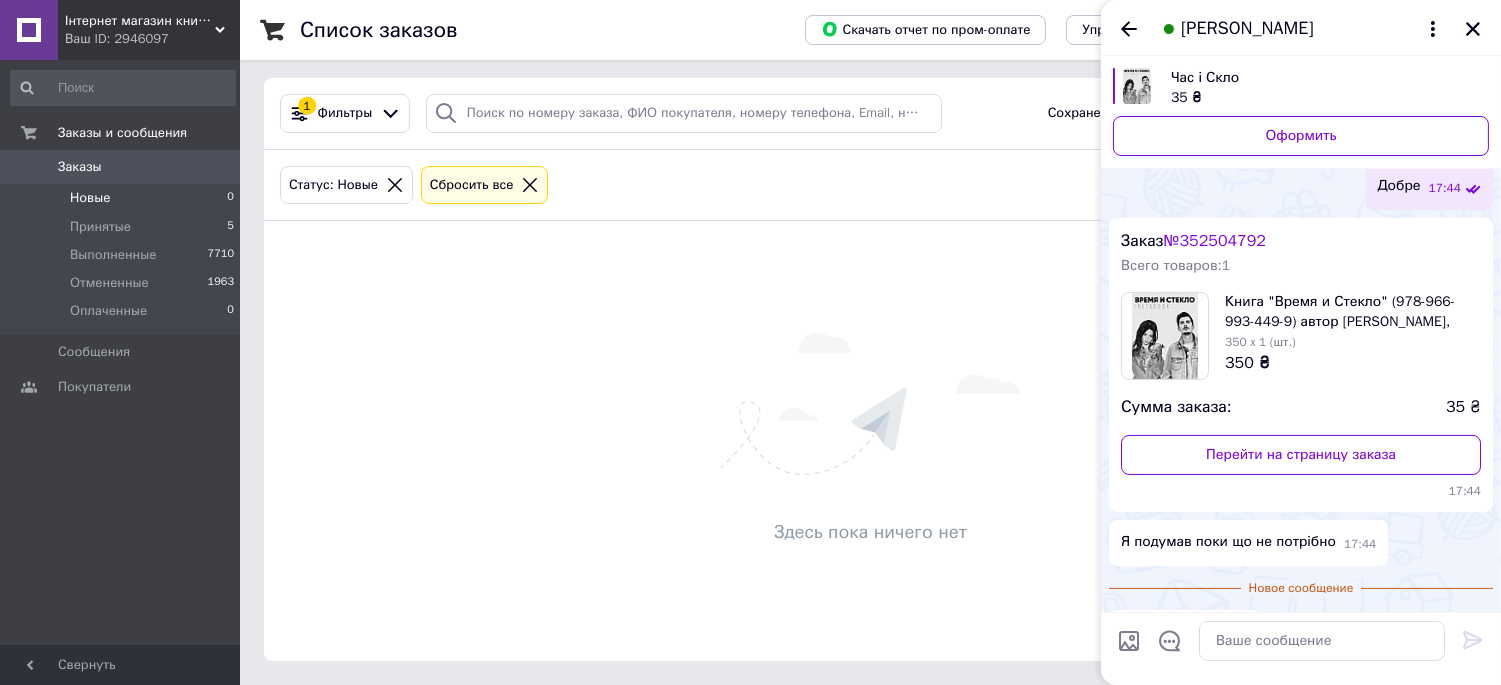 scroll, scrollTop: 812, scrollLeft: 0, axis: vertical 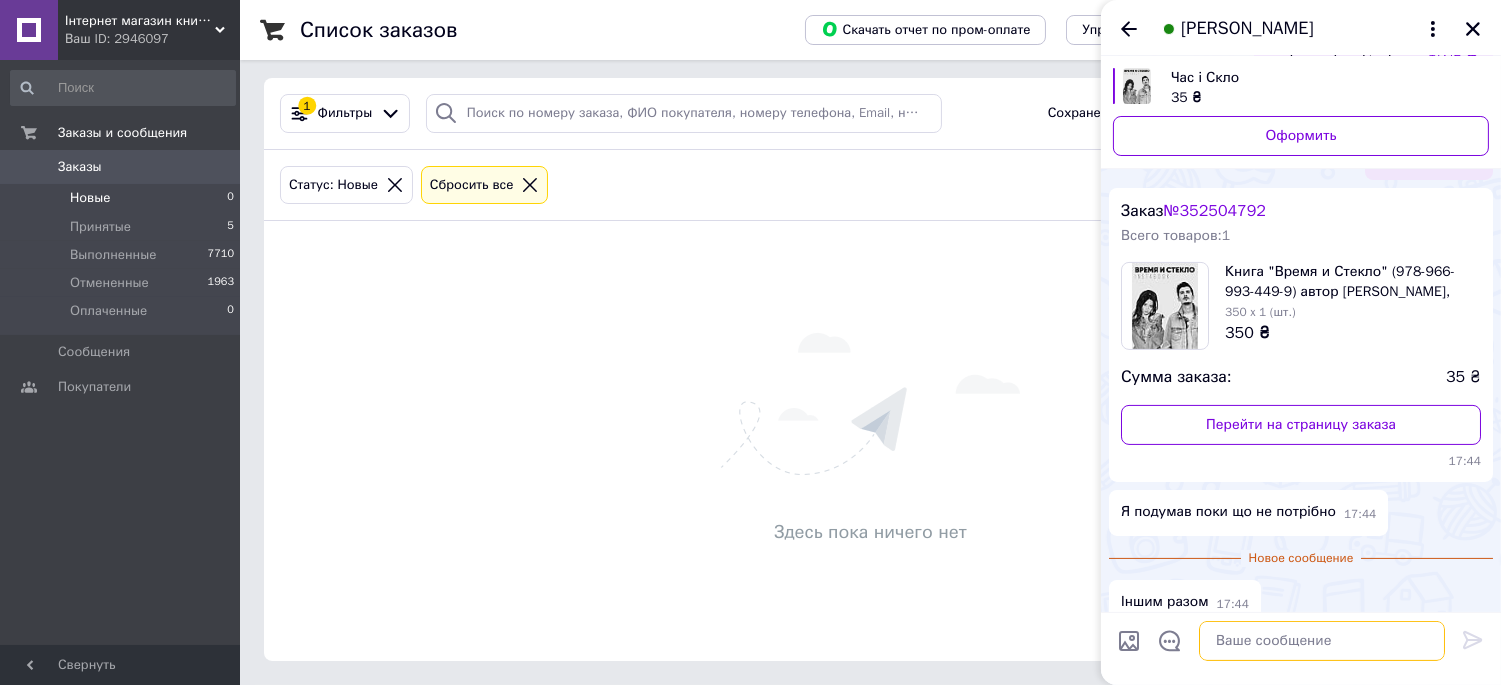 click at bounding box center [1322, 641] 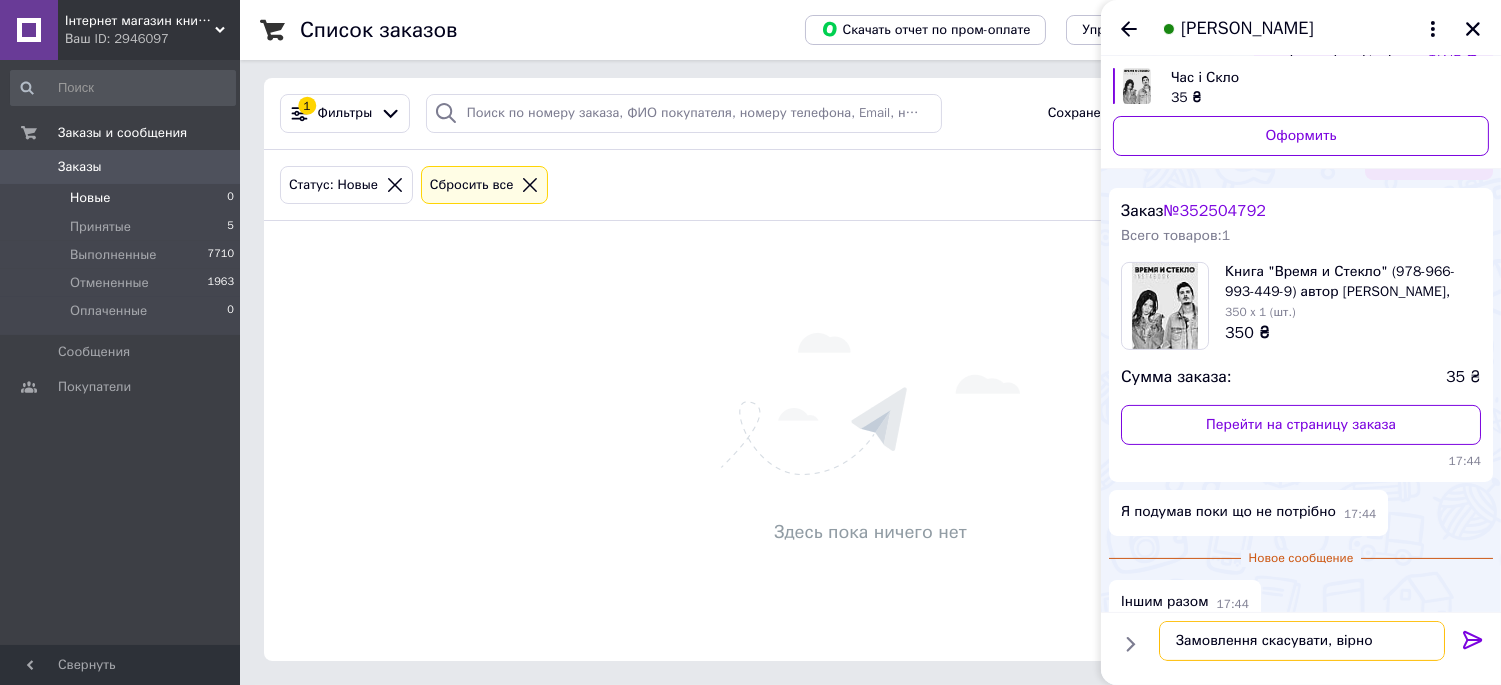 type on "Замовлення скасувати, вірно?" 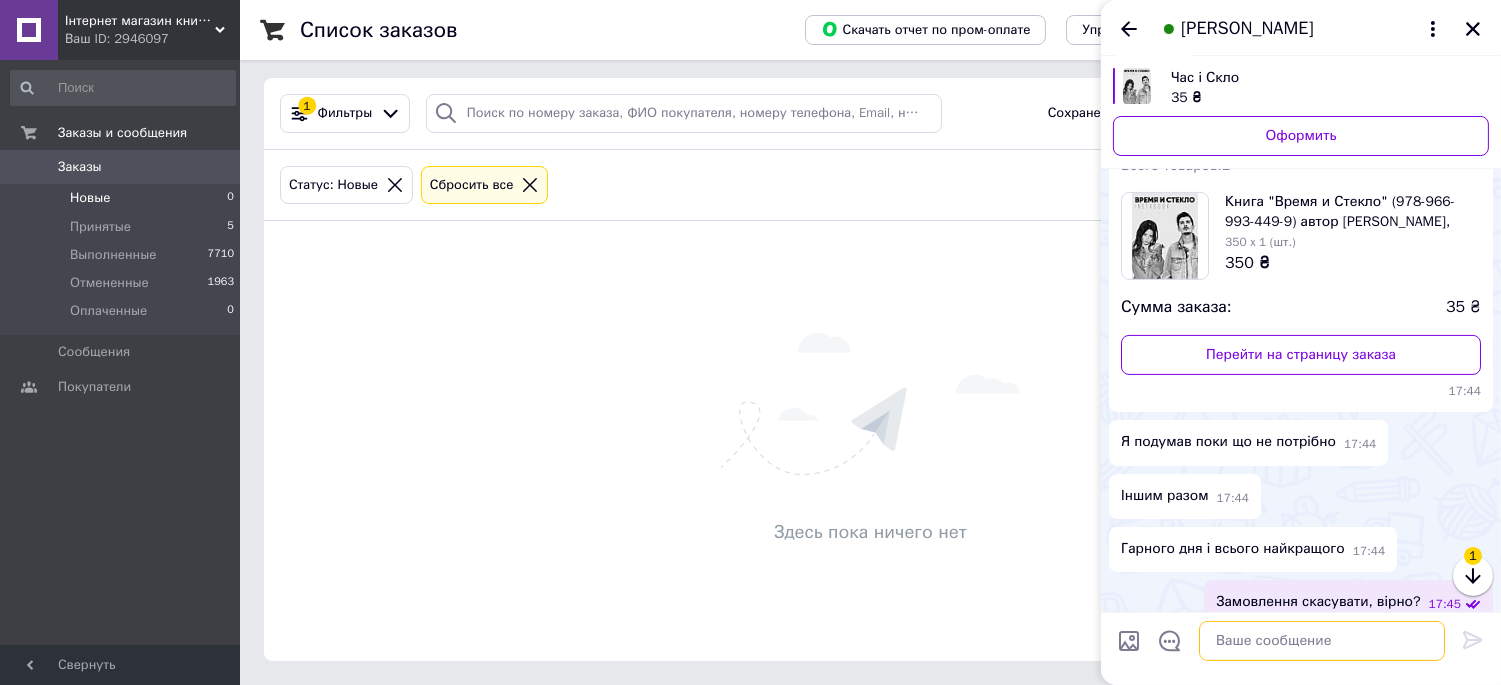 scroll, scrollTop: 935, scrollLeft: 0, axis: vertical 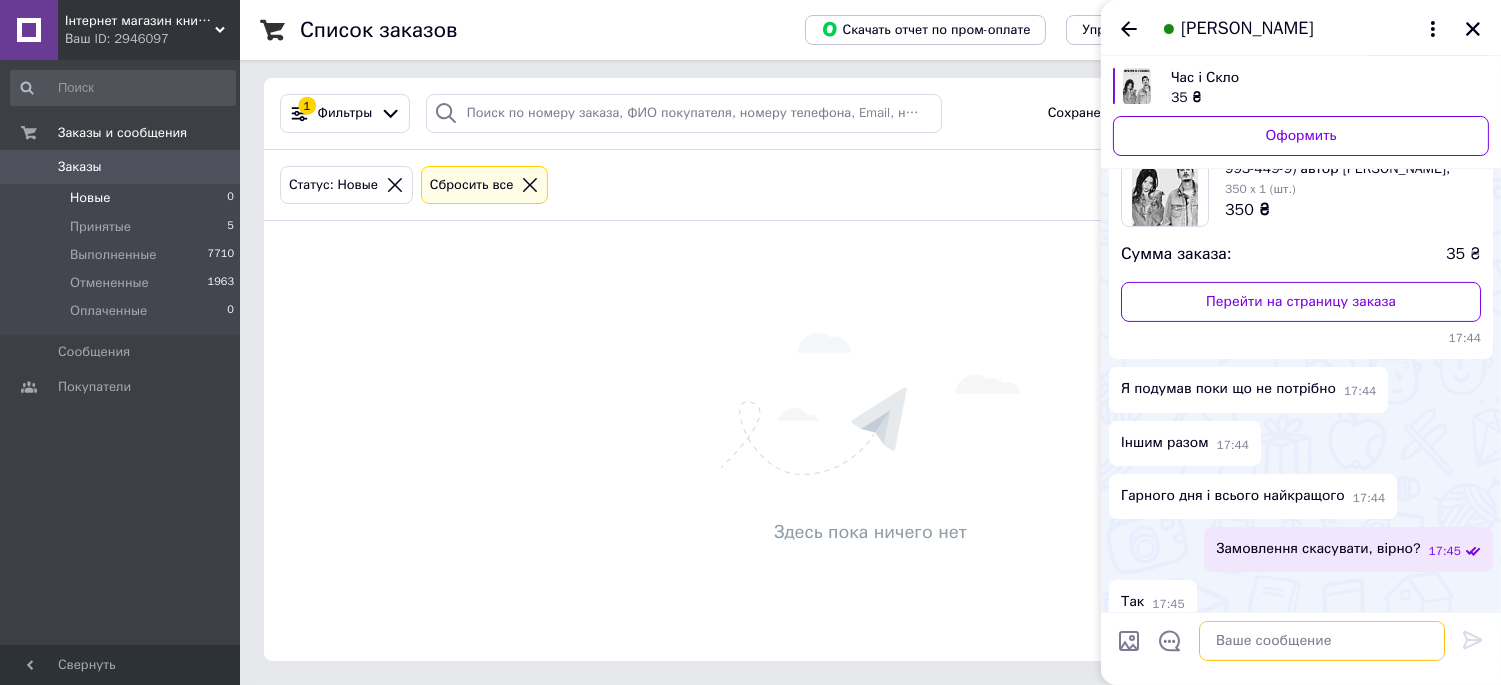 click at bounding box center [1322, 641] 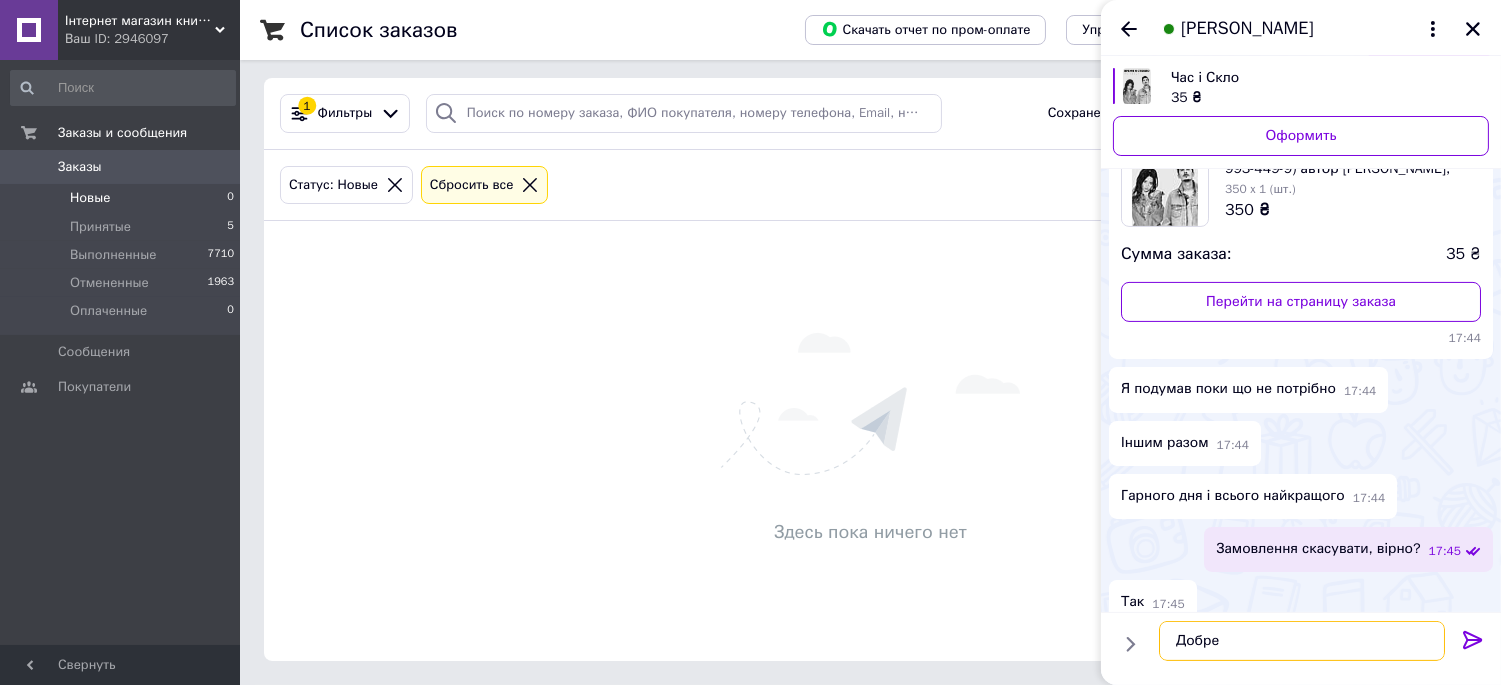 type on "Добре." 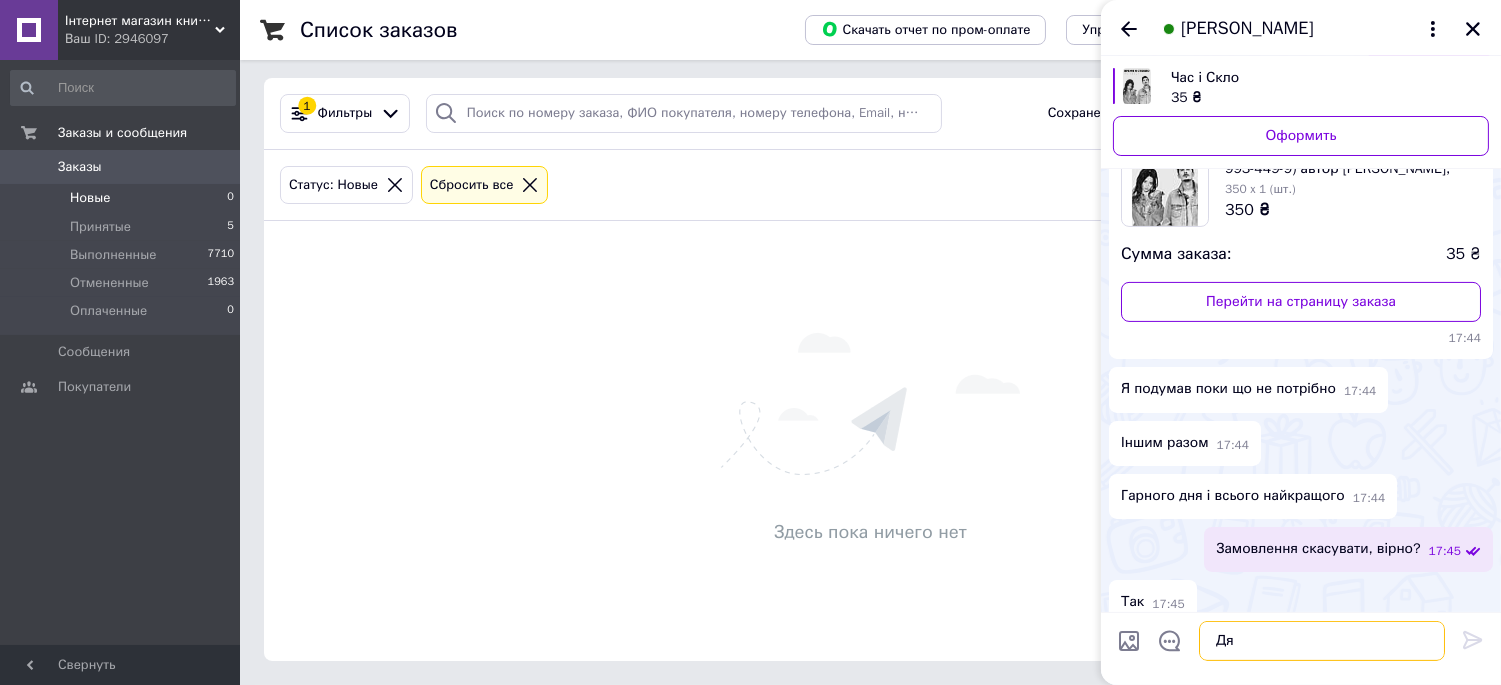 scroll, scrollTop: 987, scrollLeft: 0, axis: vertical 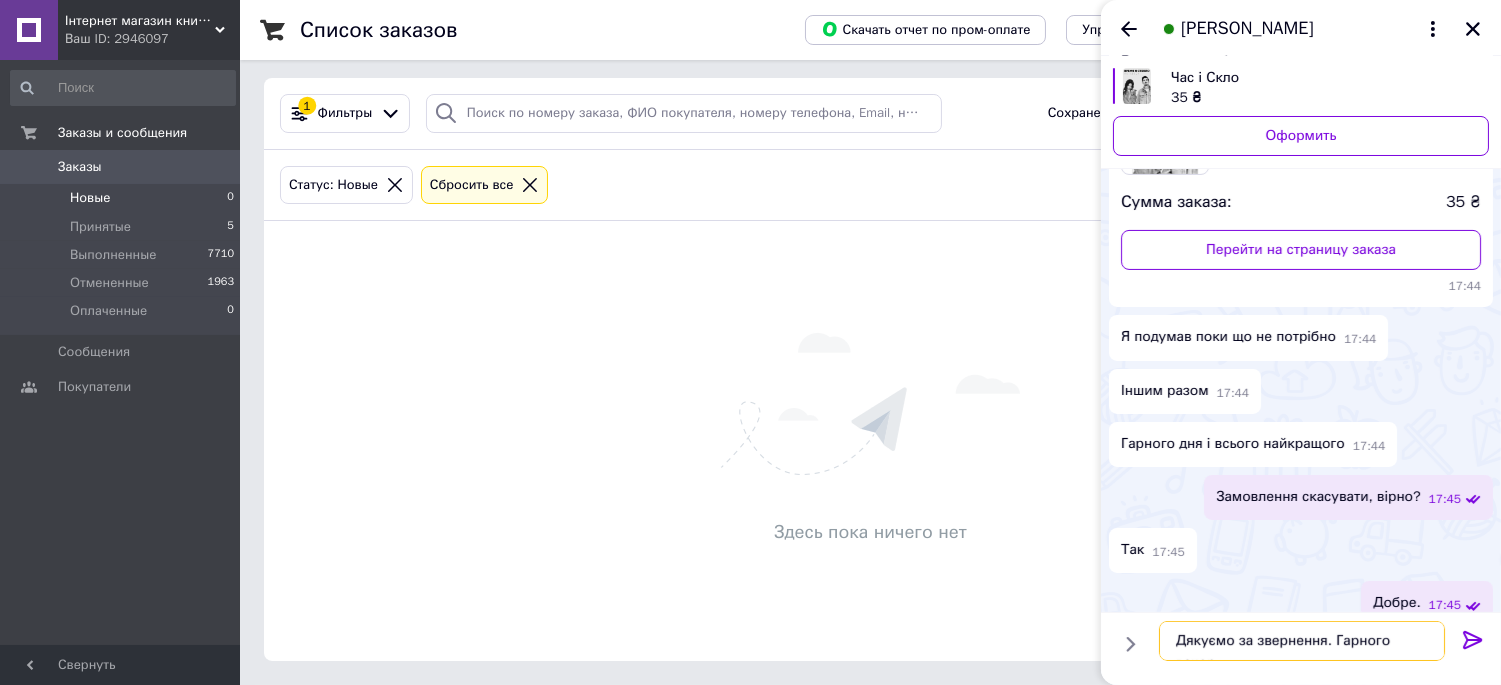 type on "Дякуємо за звернення. Гарного вечора" 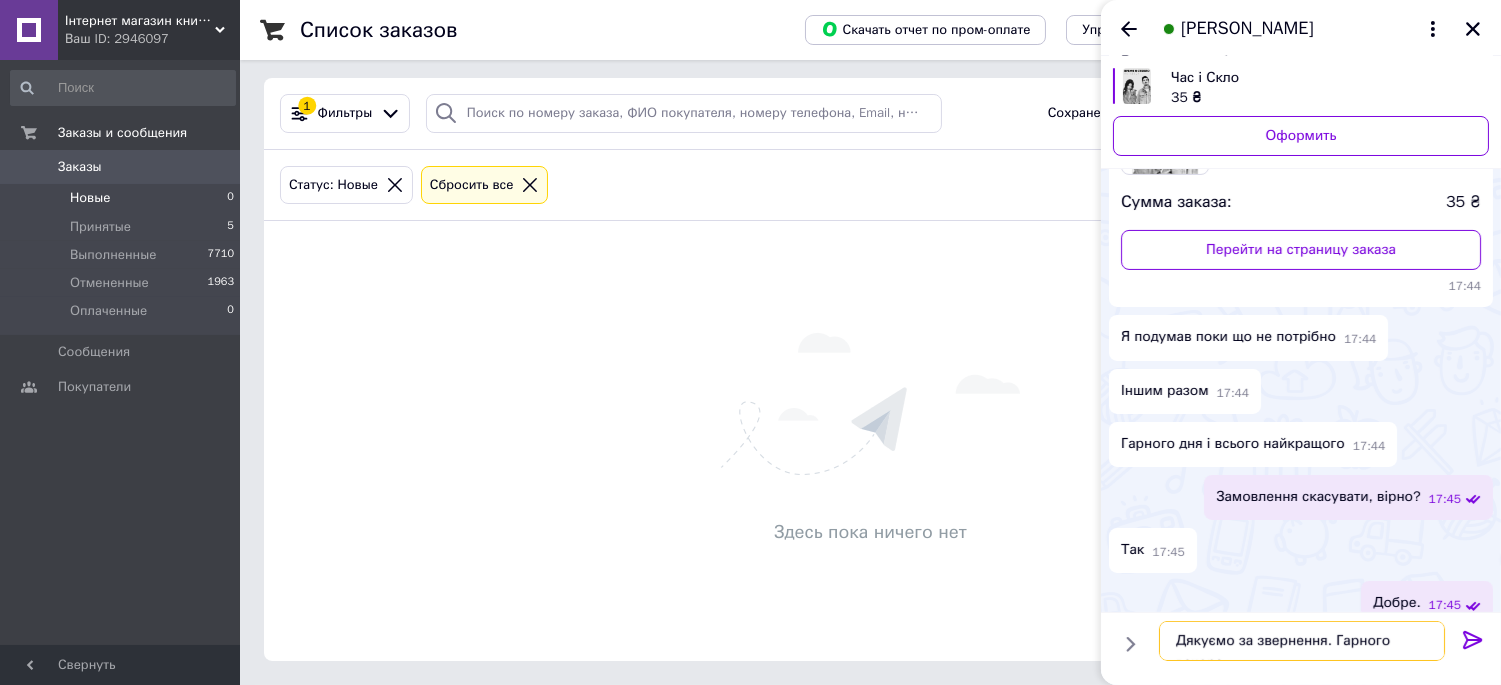 scroll, scrollTop: 13, scrollLeft: 0, axis: vertical 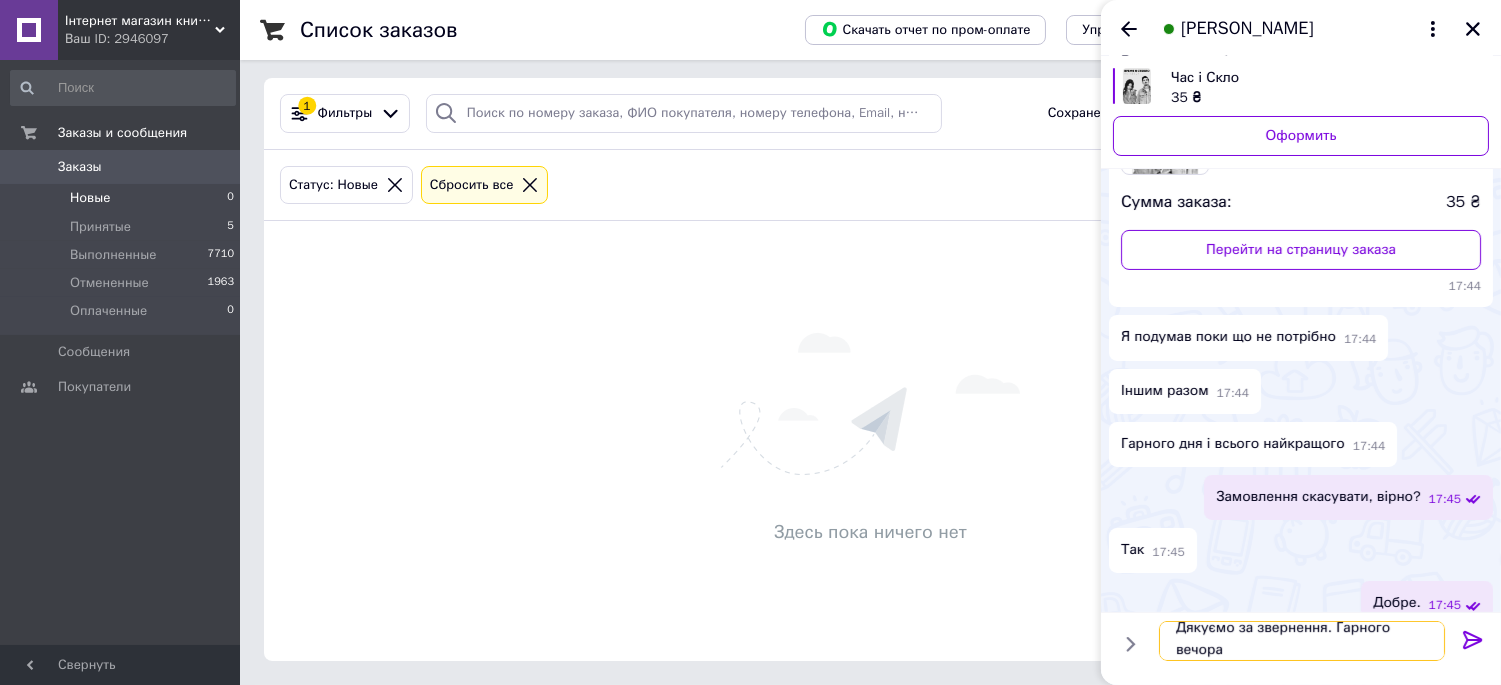 type 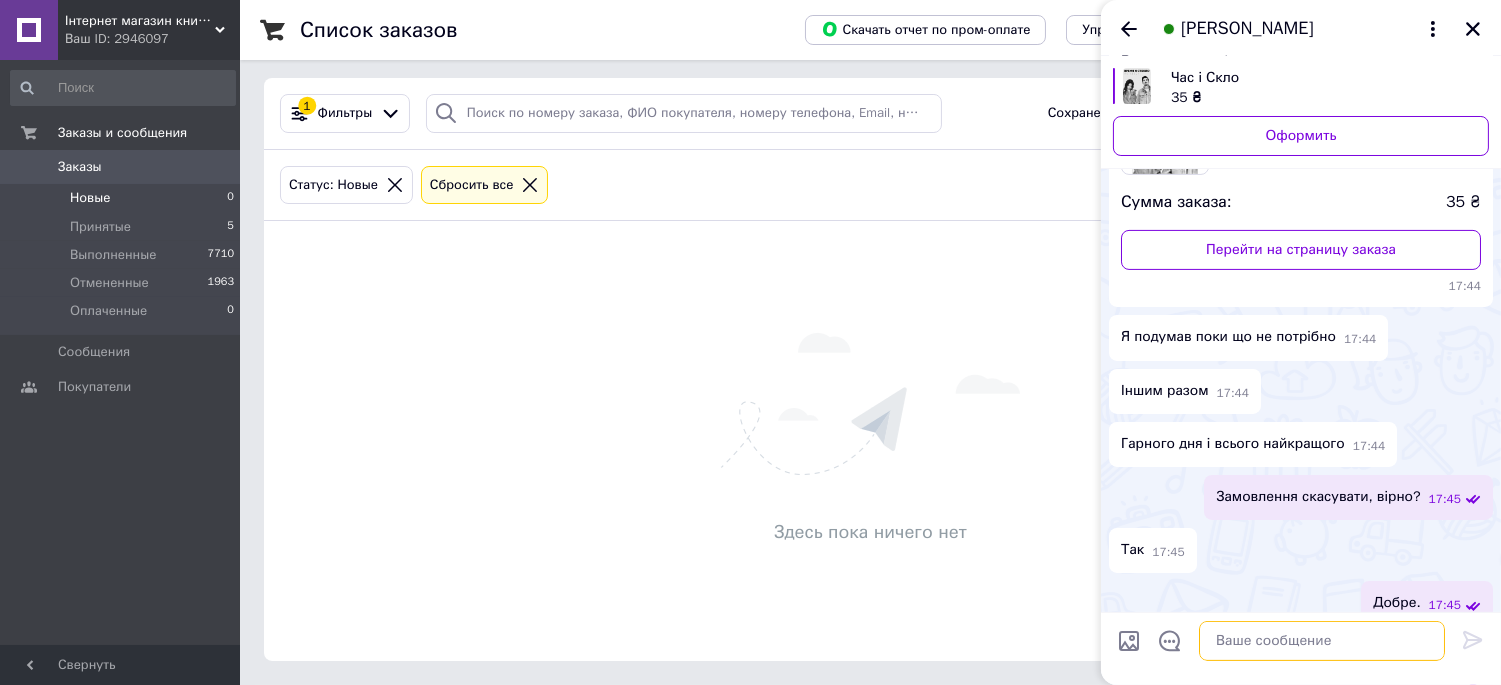 scroll, scrollTop: 0, scrollLeft: 0, axis: both 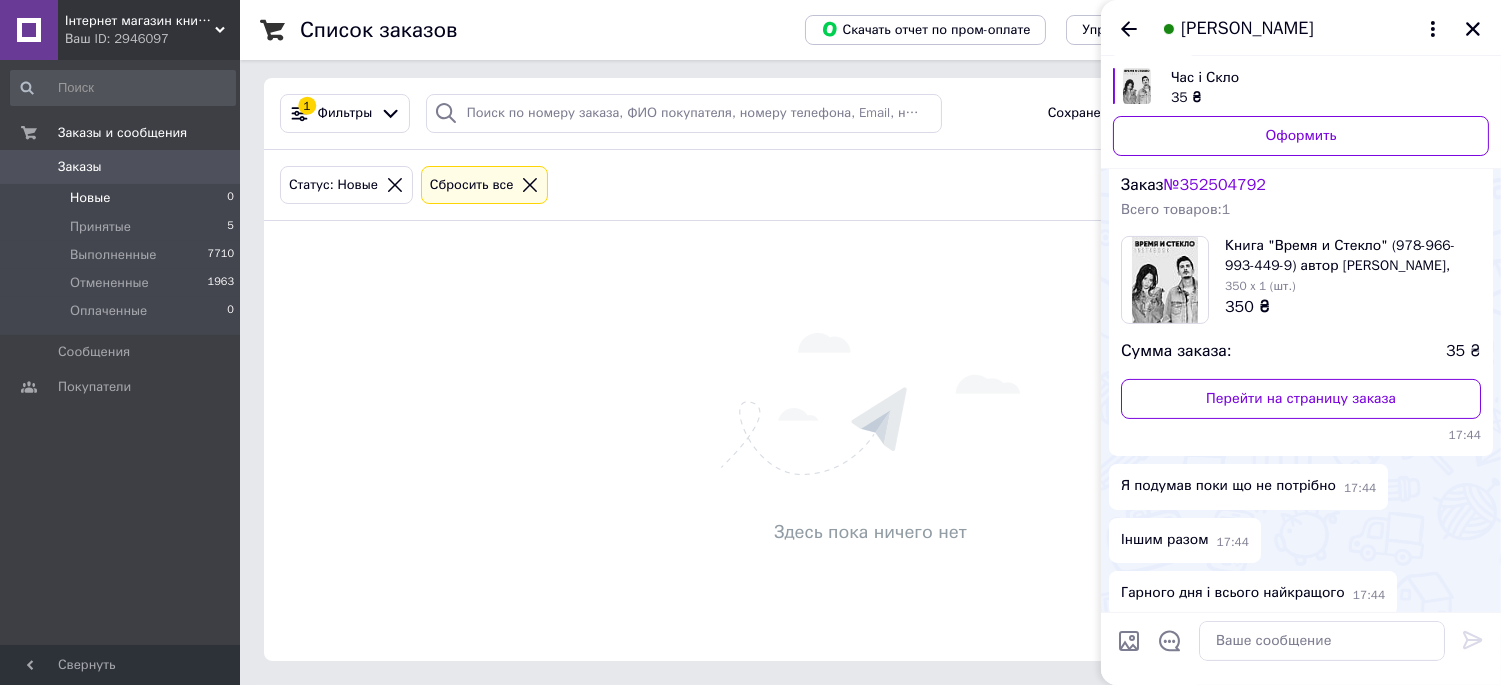 click 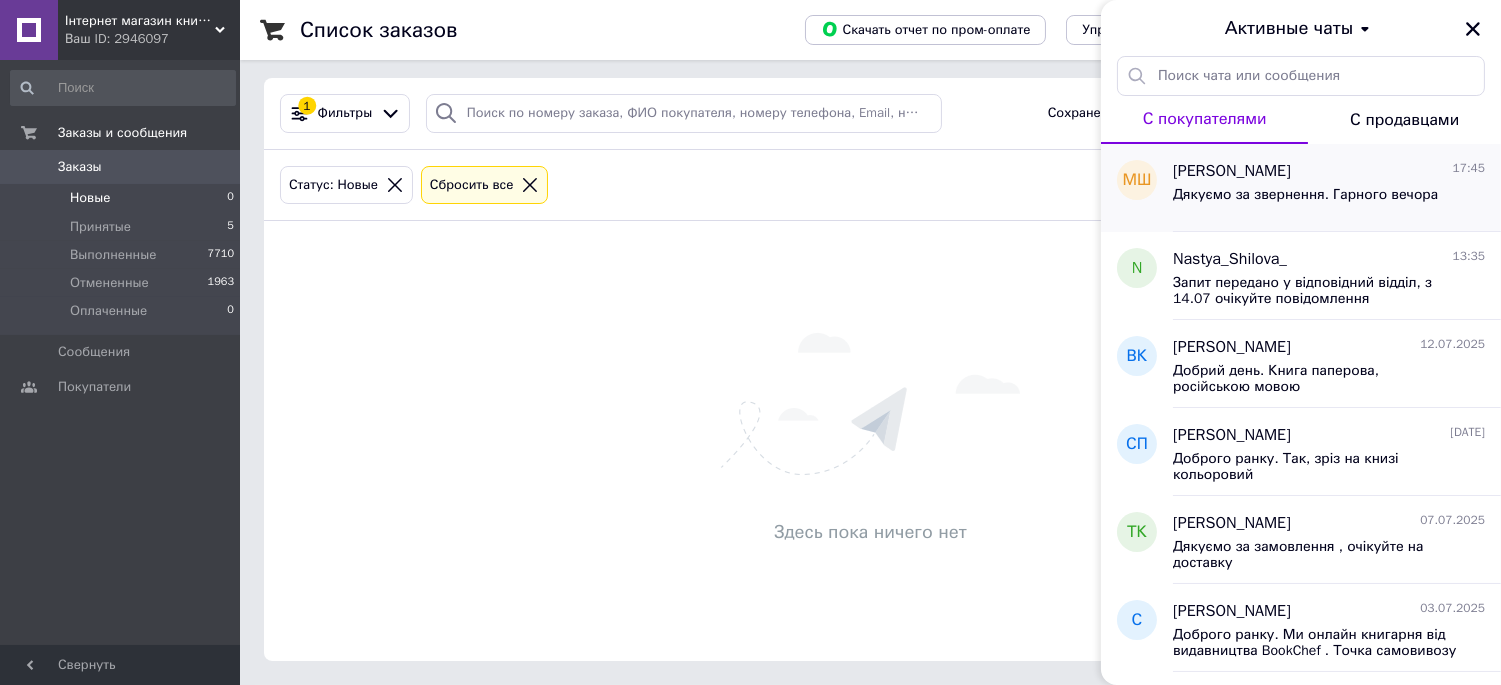 click on "[PERSON_NAME]" at bounding box center [1232, 171] 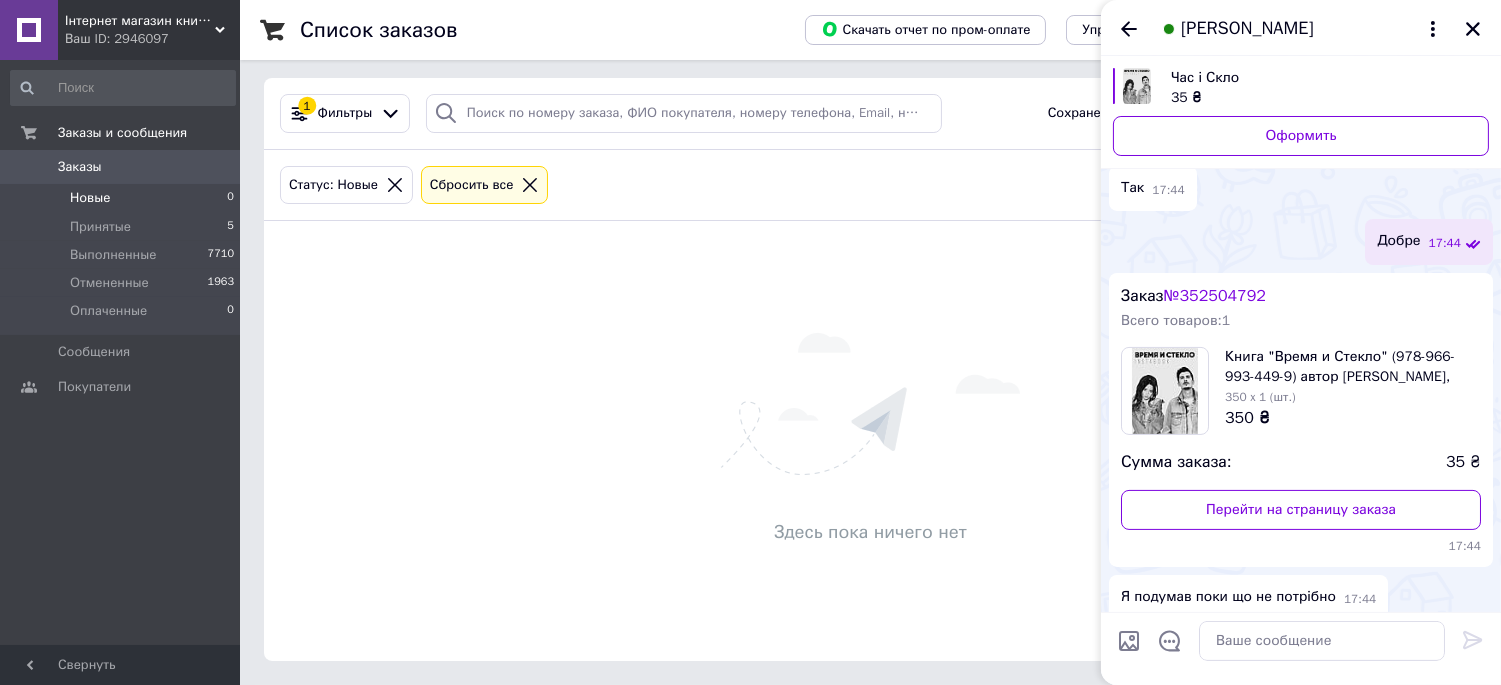 scroll, scrollTop: 1061, scrollLeft: 0, axis: vertical 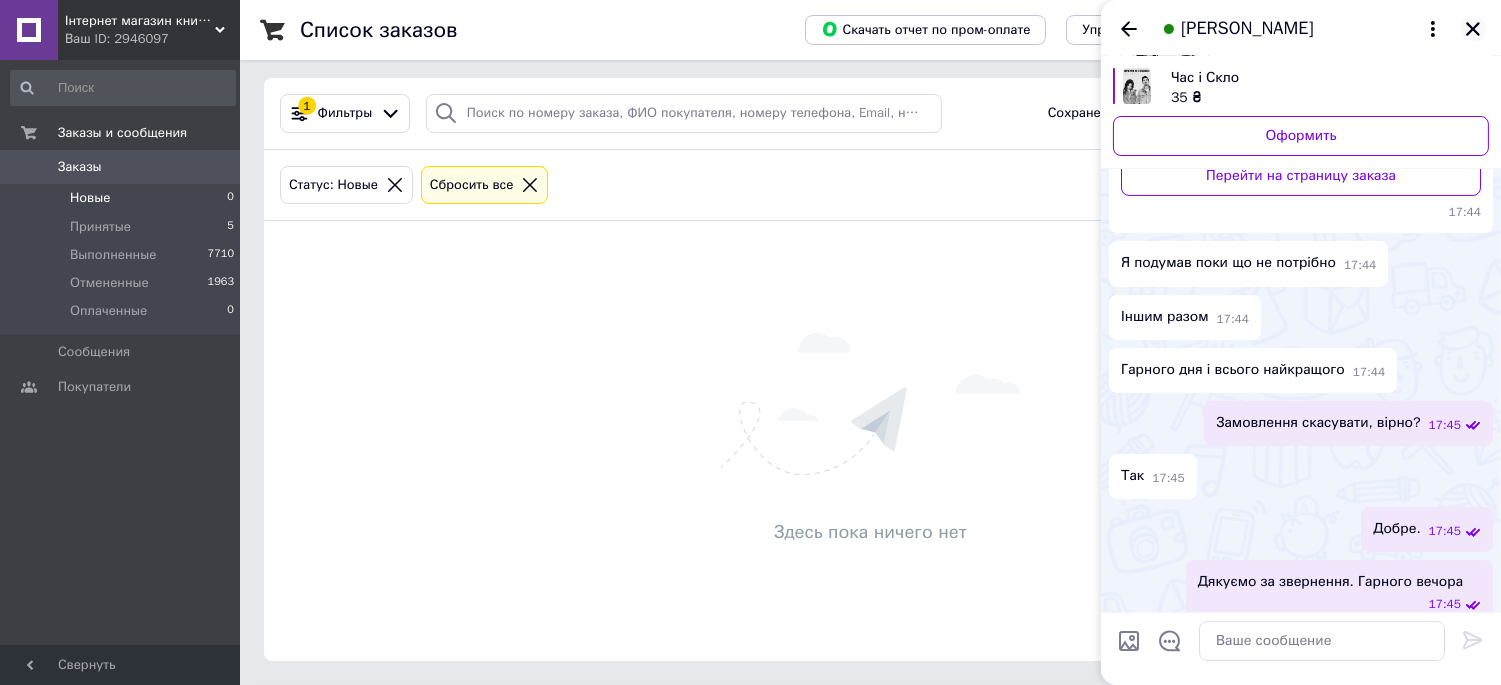 click 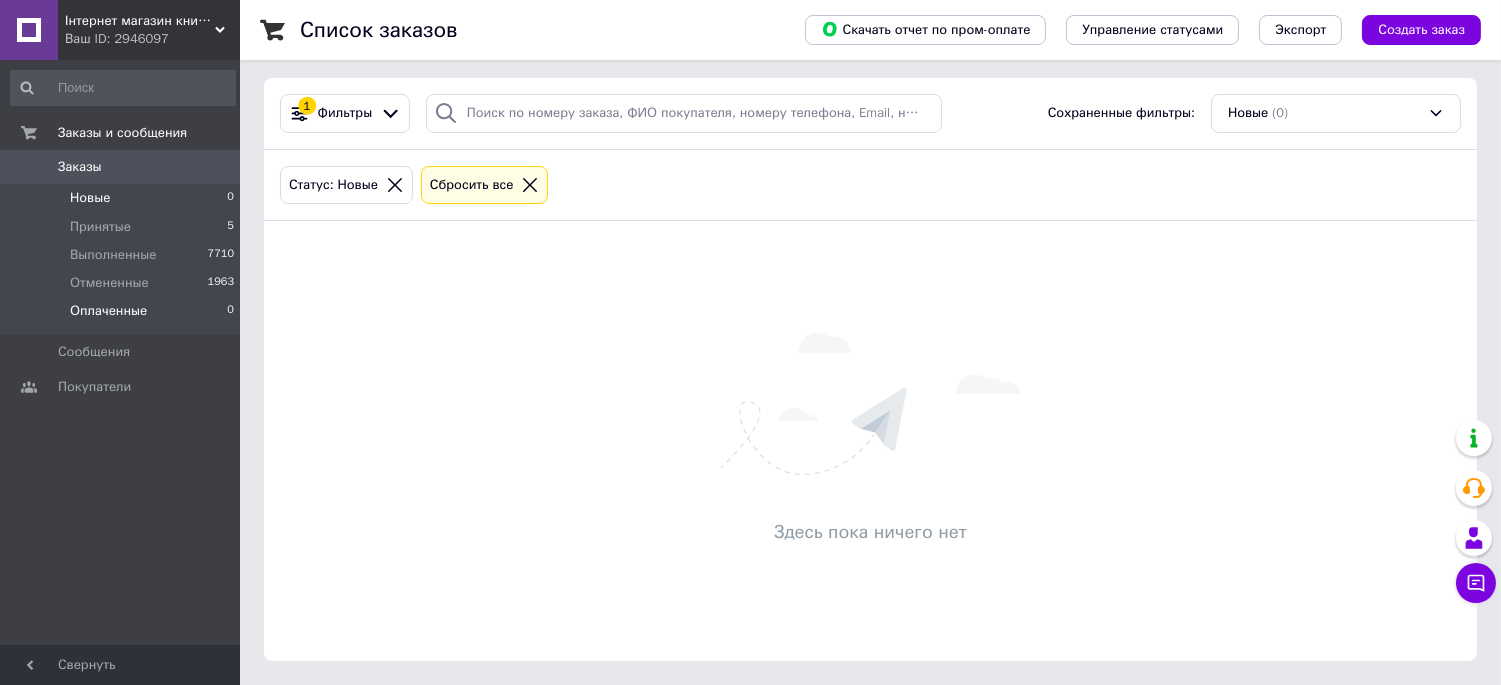 click on "Оплаченные" at bounding box center [108, 311] 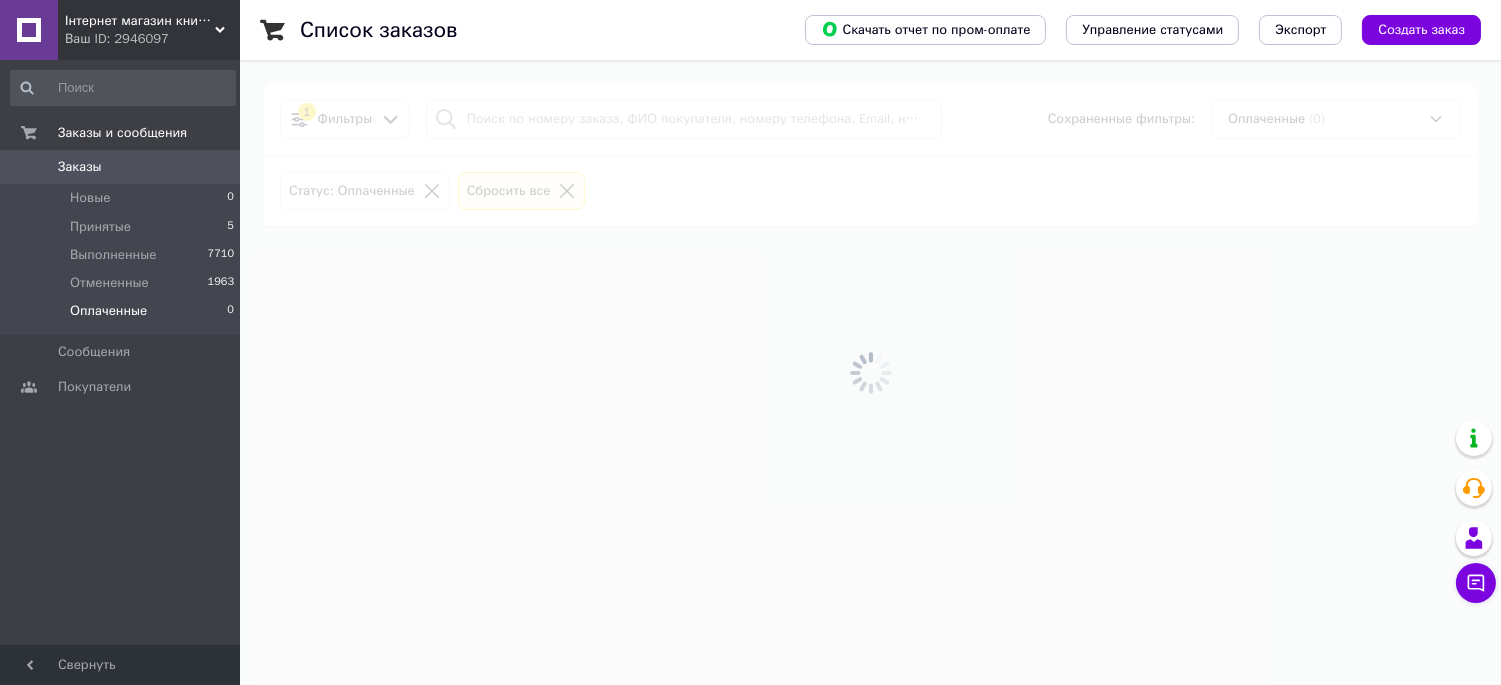 scroll, scrollTop: 0, scrollLeft: 0, axis: both 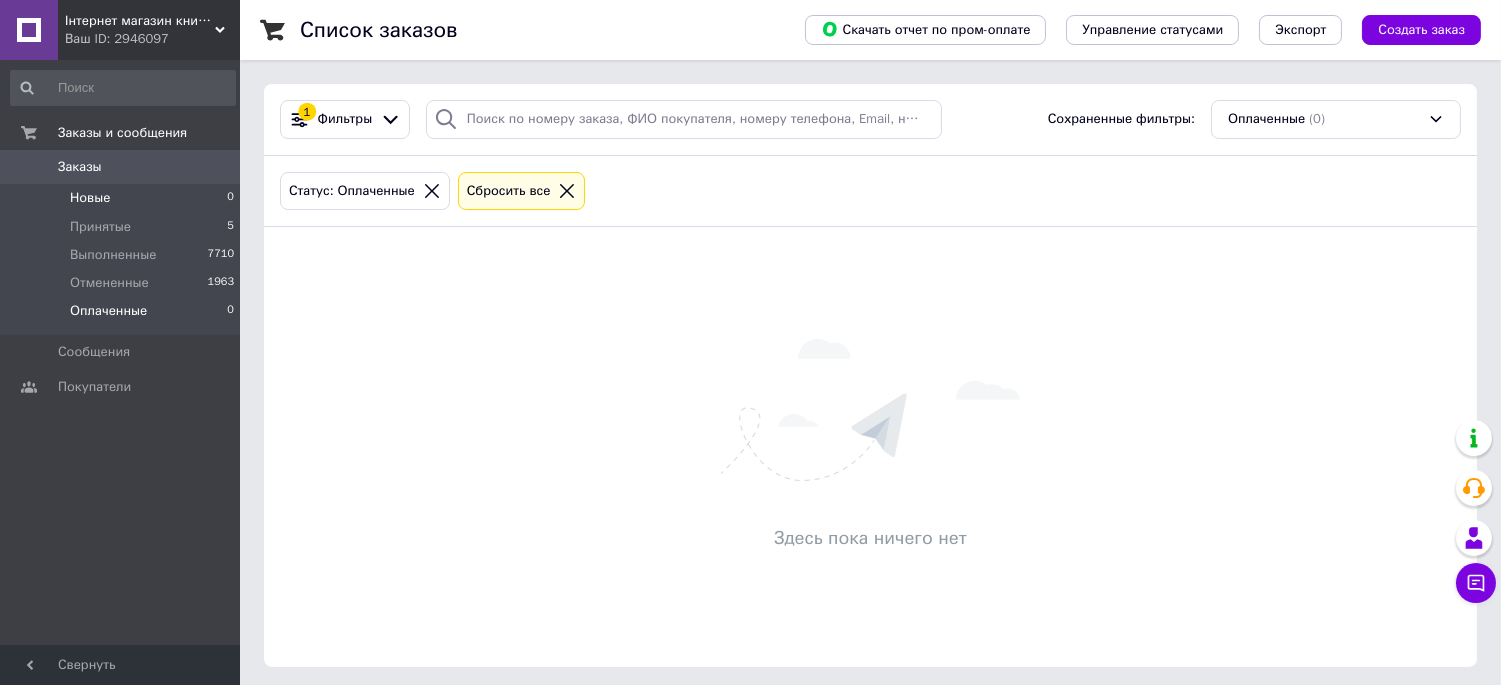 click on "Новые" at bounding box center (90, 198) 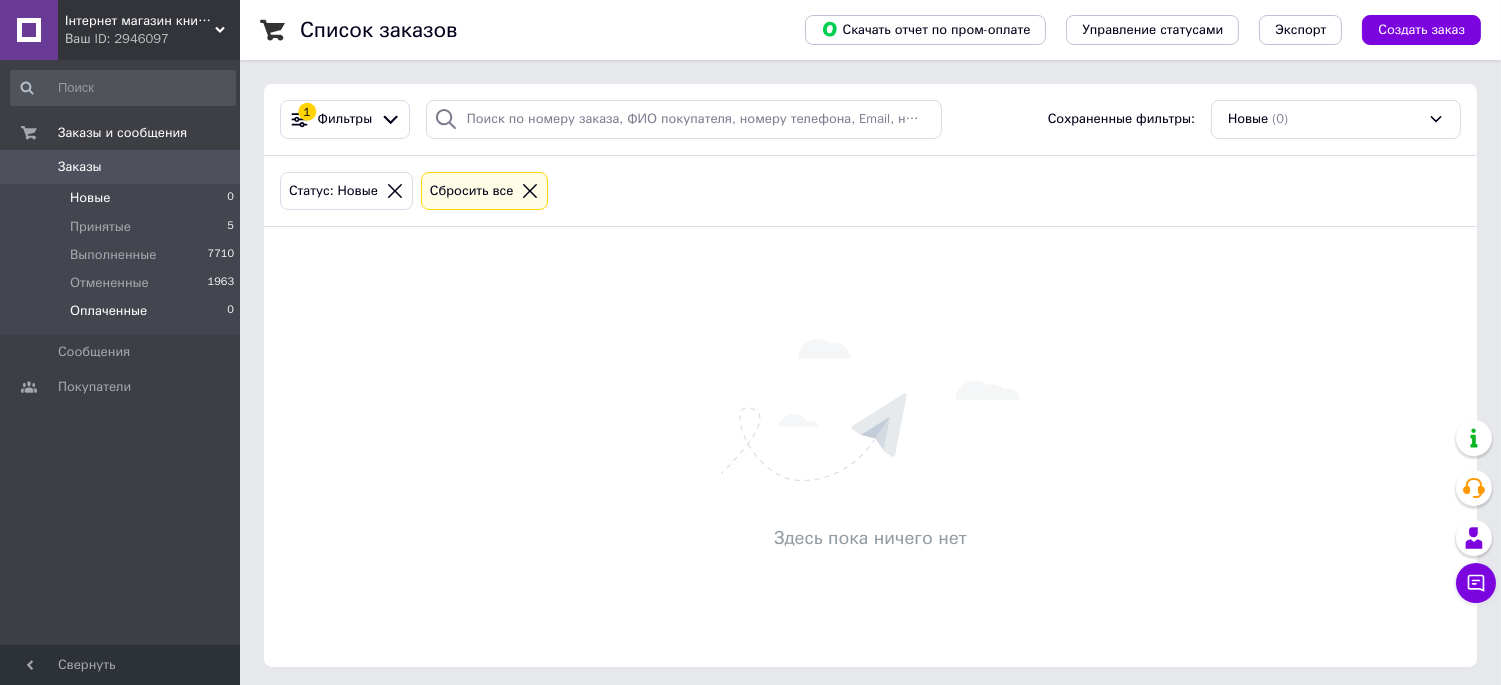 click on "Оплаченные" at bounding box center (108, 311) 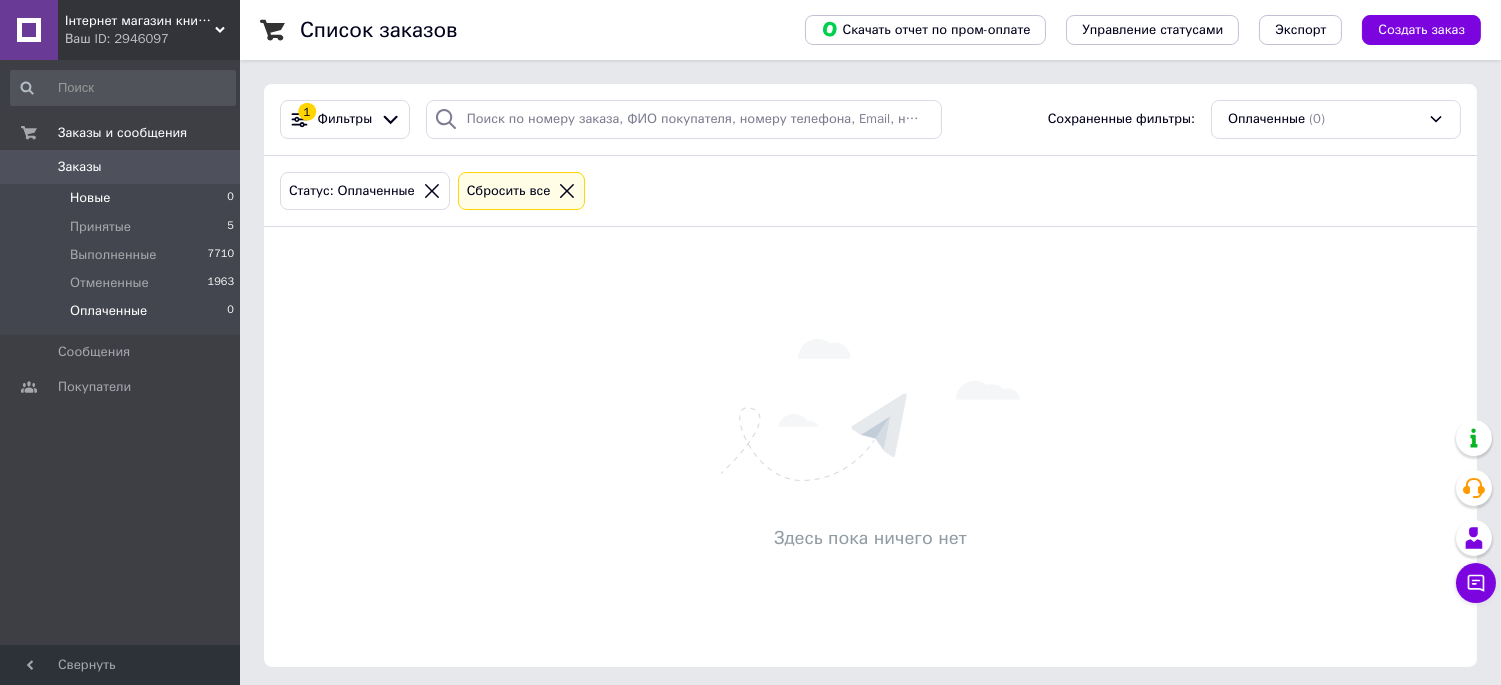 click on "Новые 0" at bounding box center (123, 198) 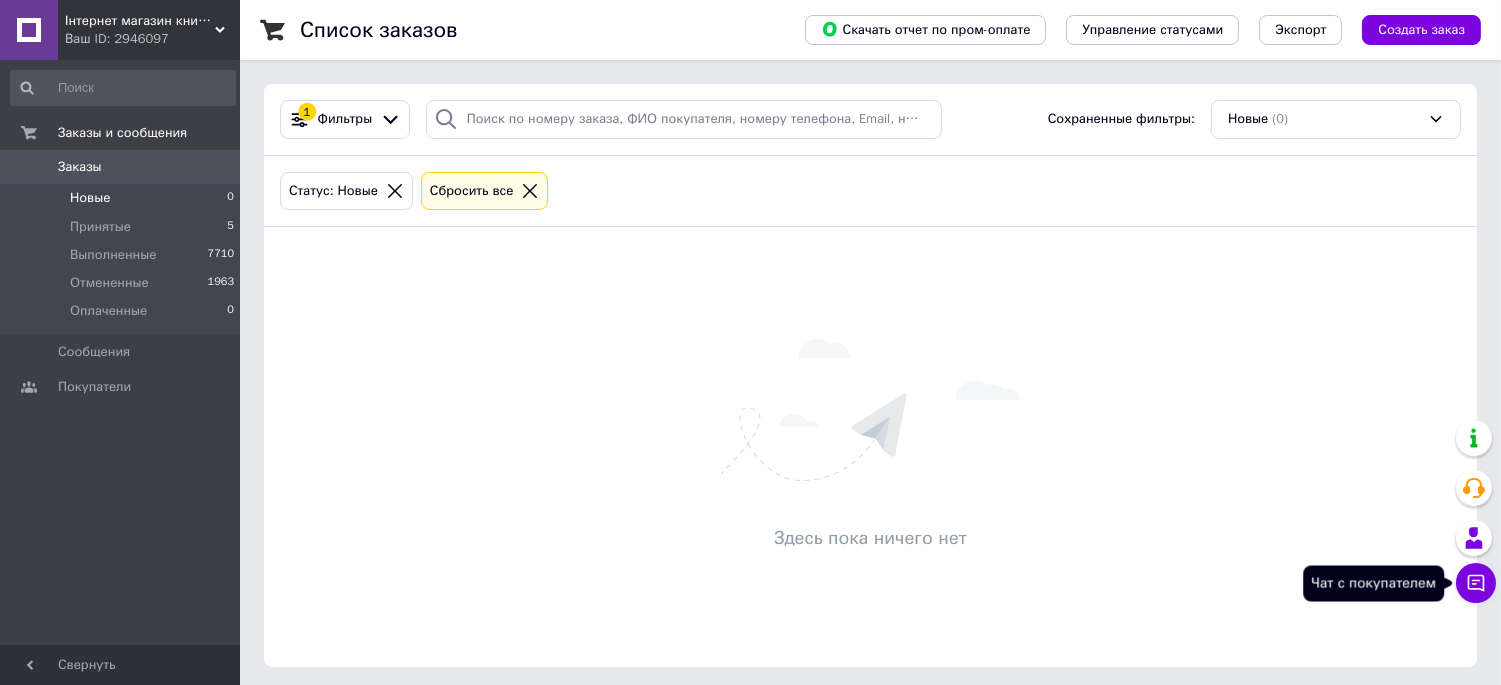 click on "Чат с покупателем" at bounding box center (1476, 583) 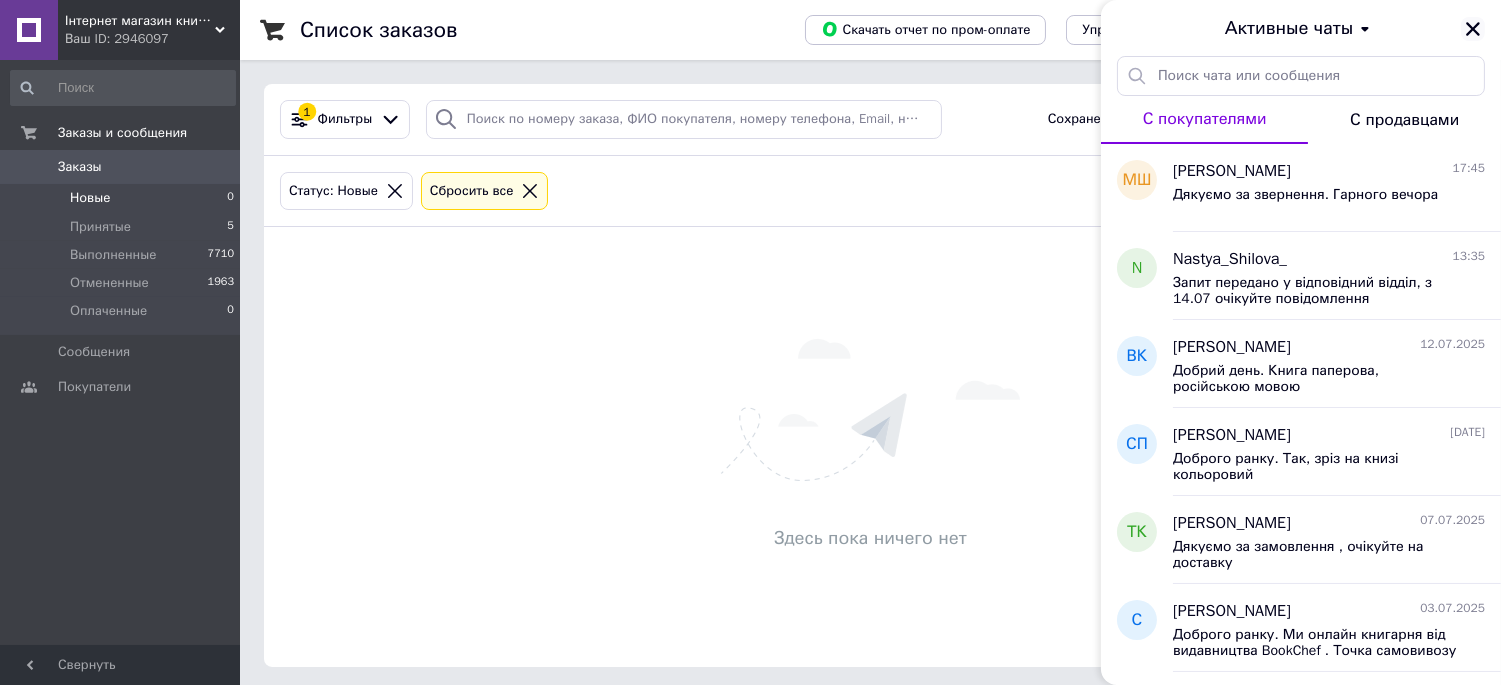 click 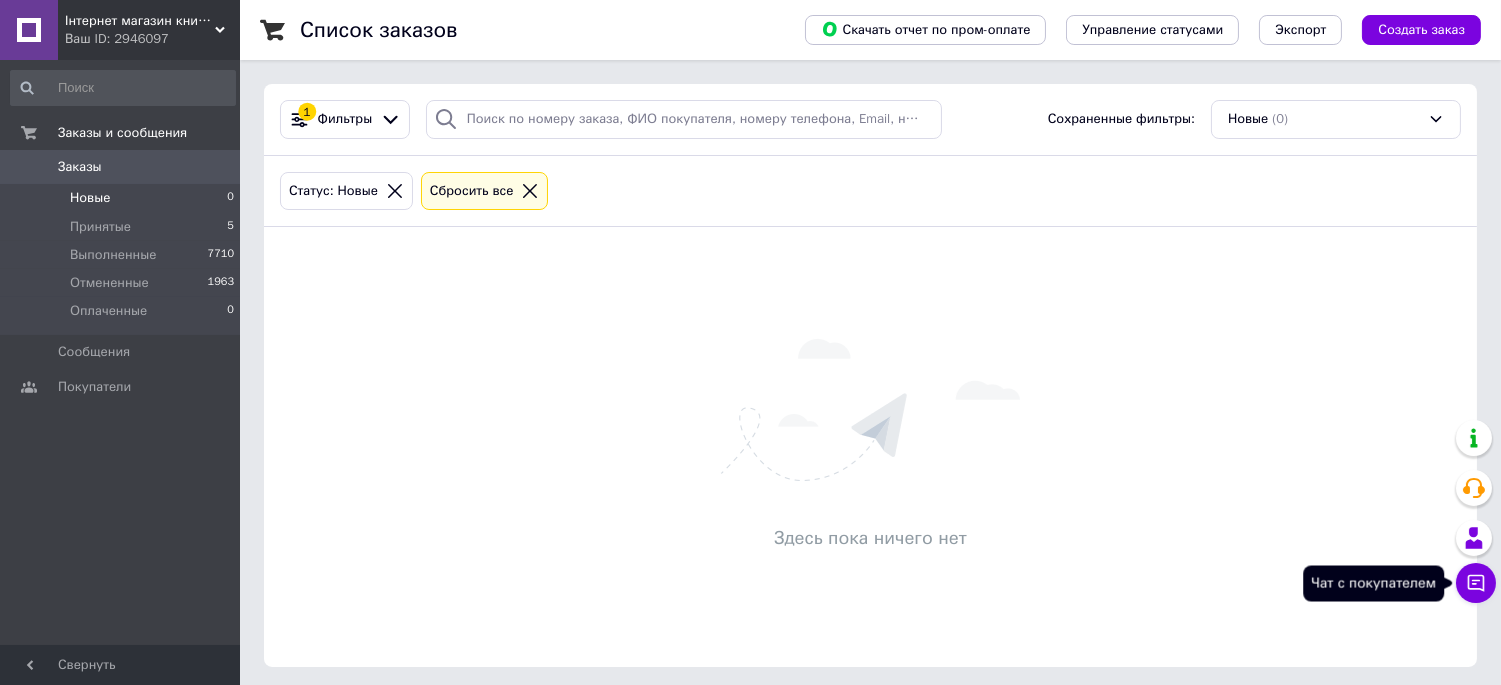 click 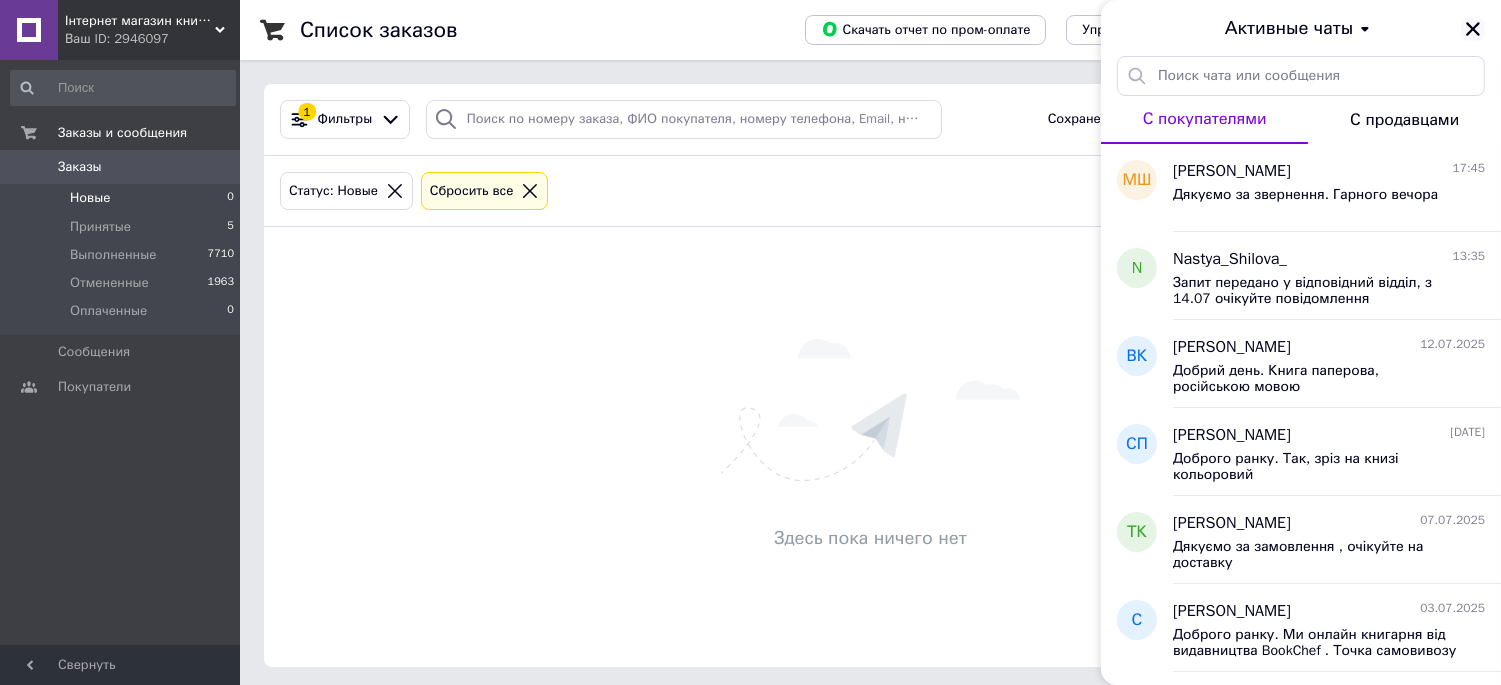 click 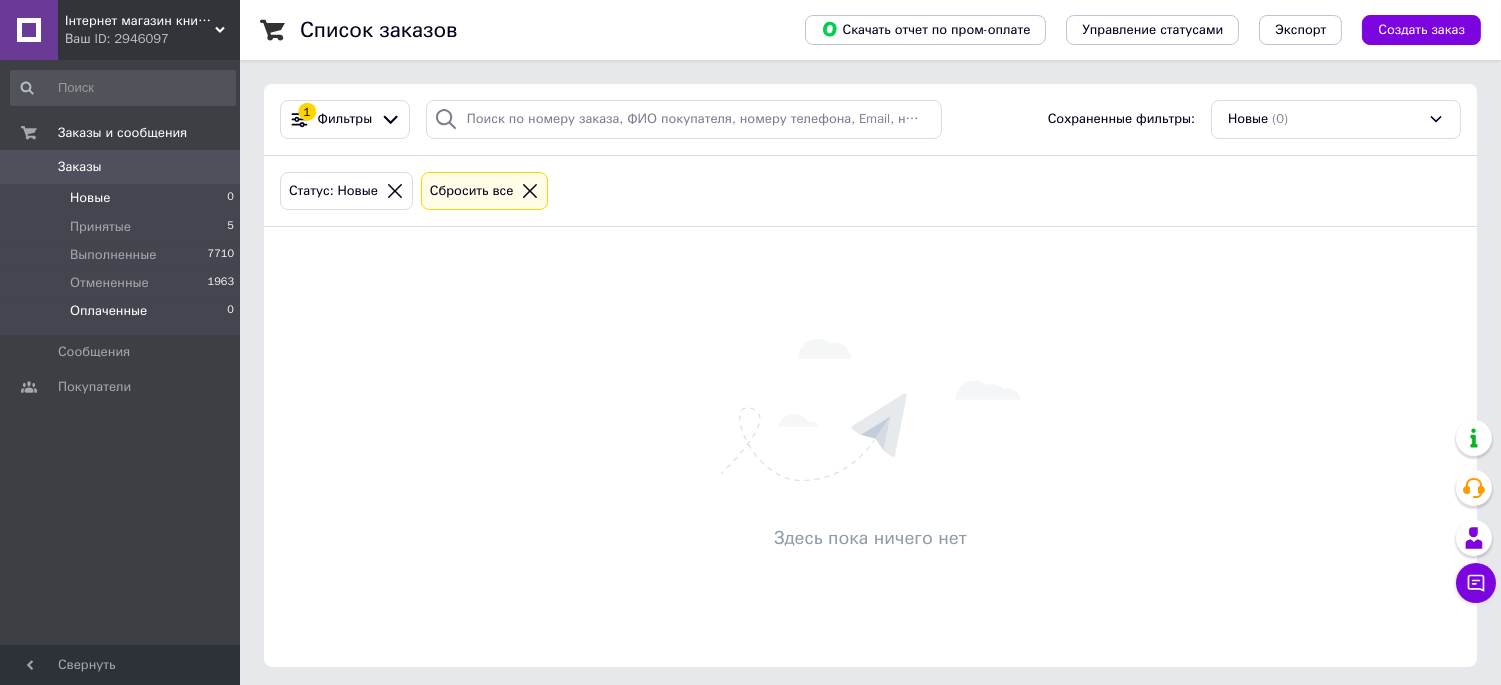 click on "Оплаченные" at bounding box center [108, 311] 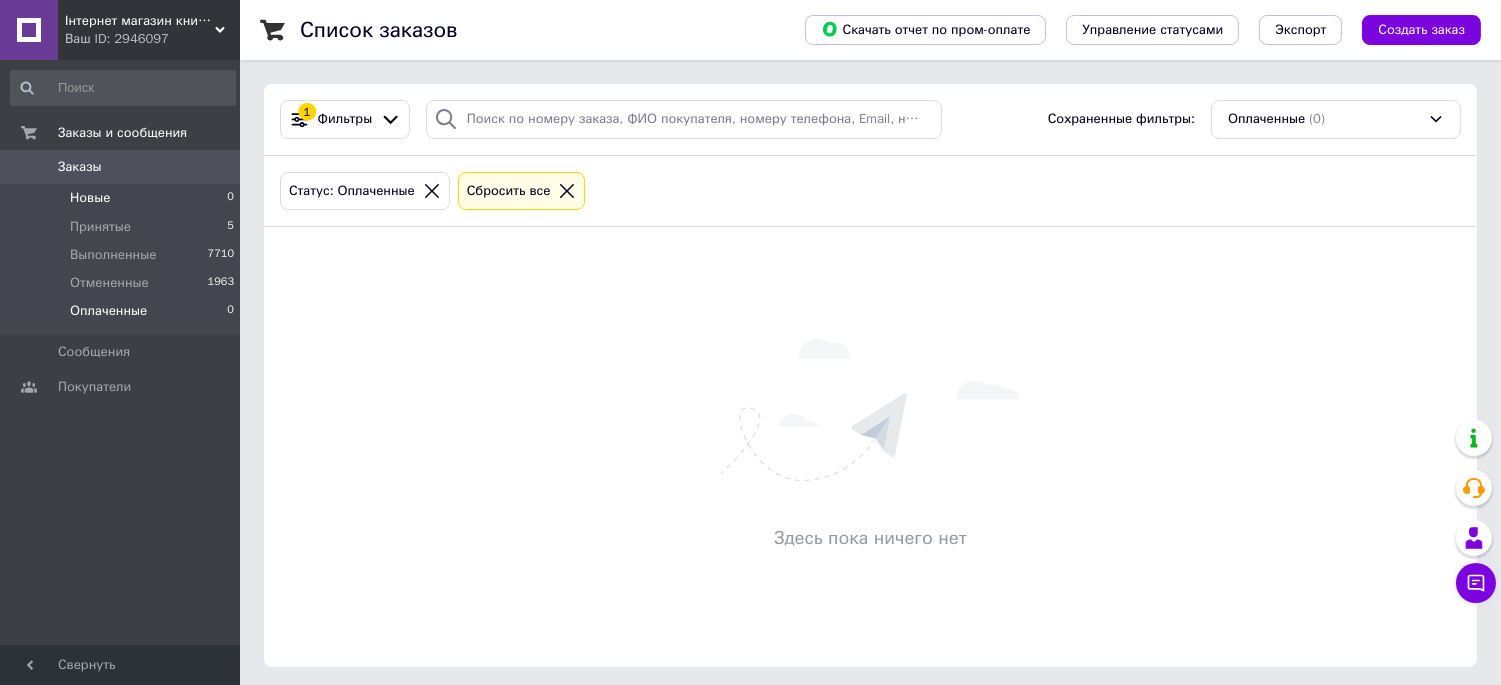 click on "Новые" at bounding box center [90, 198] 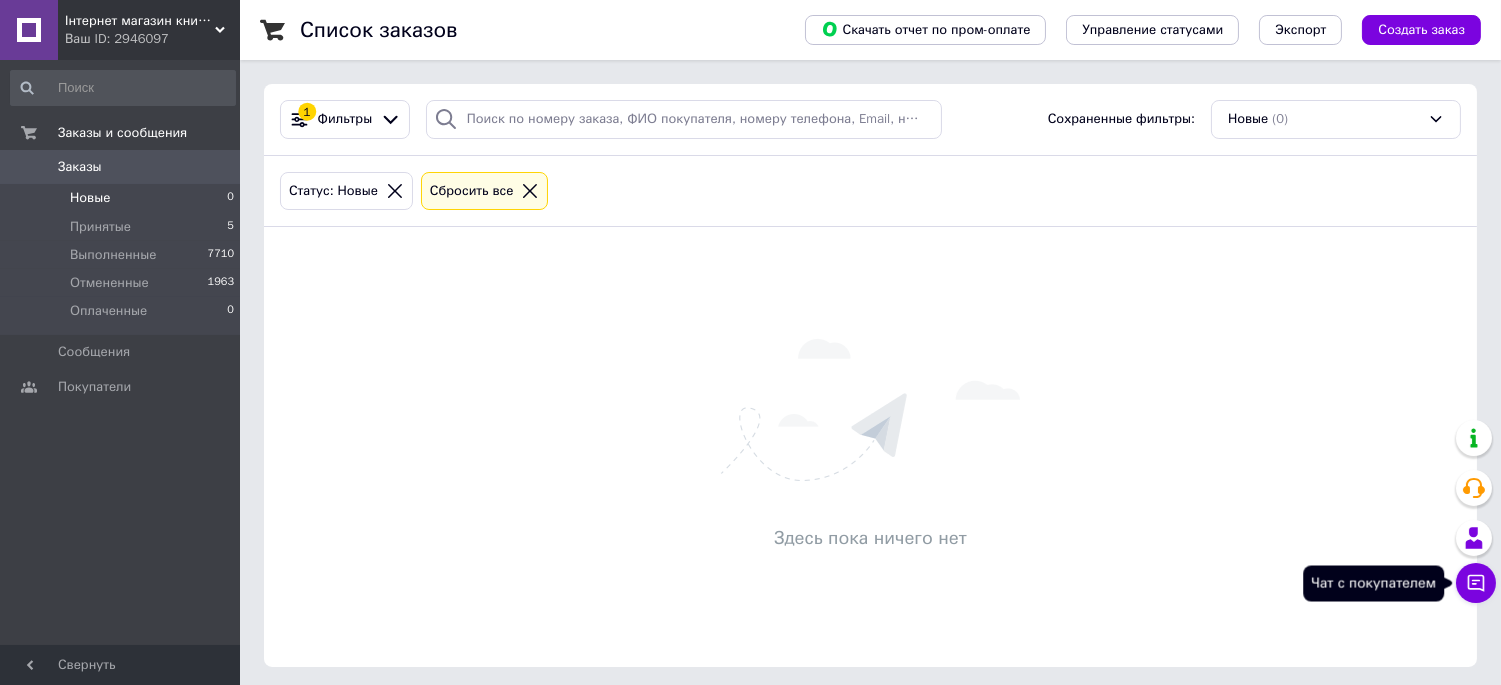 click 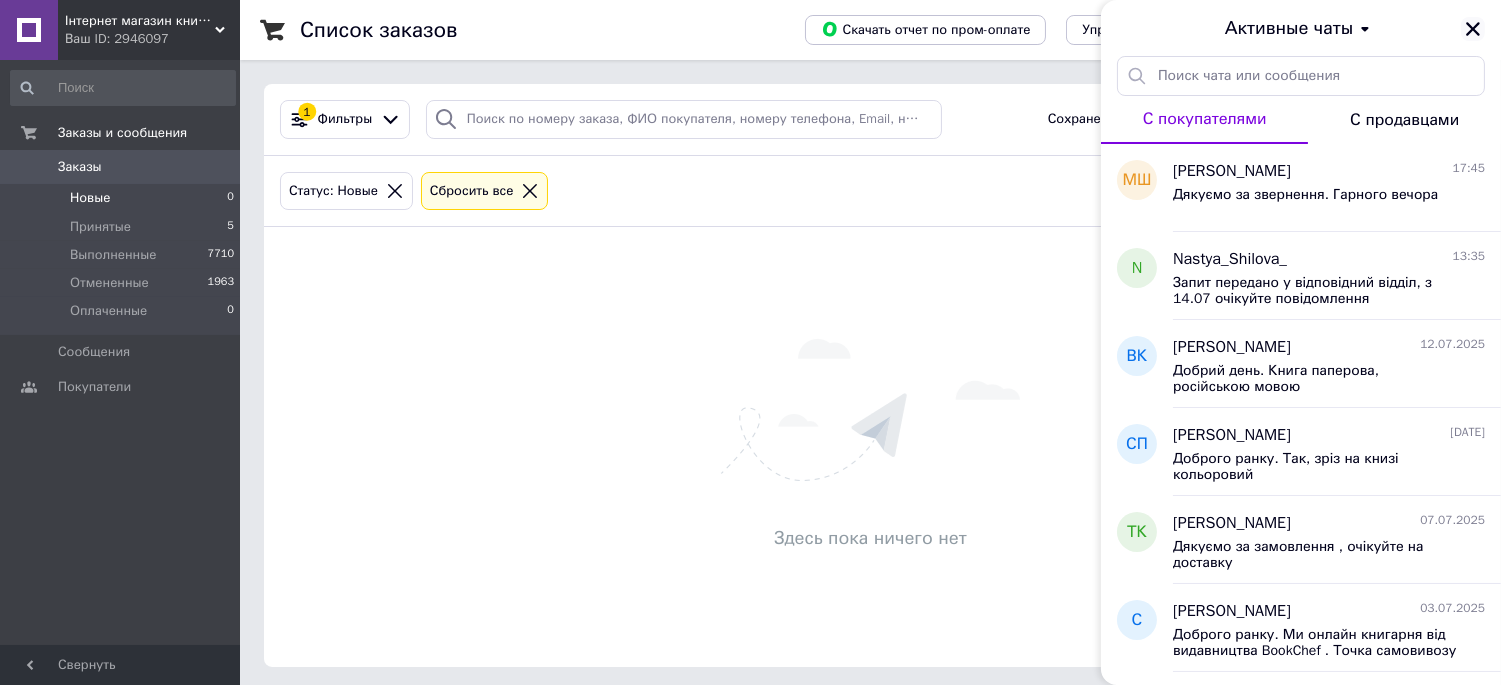 click 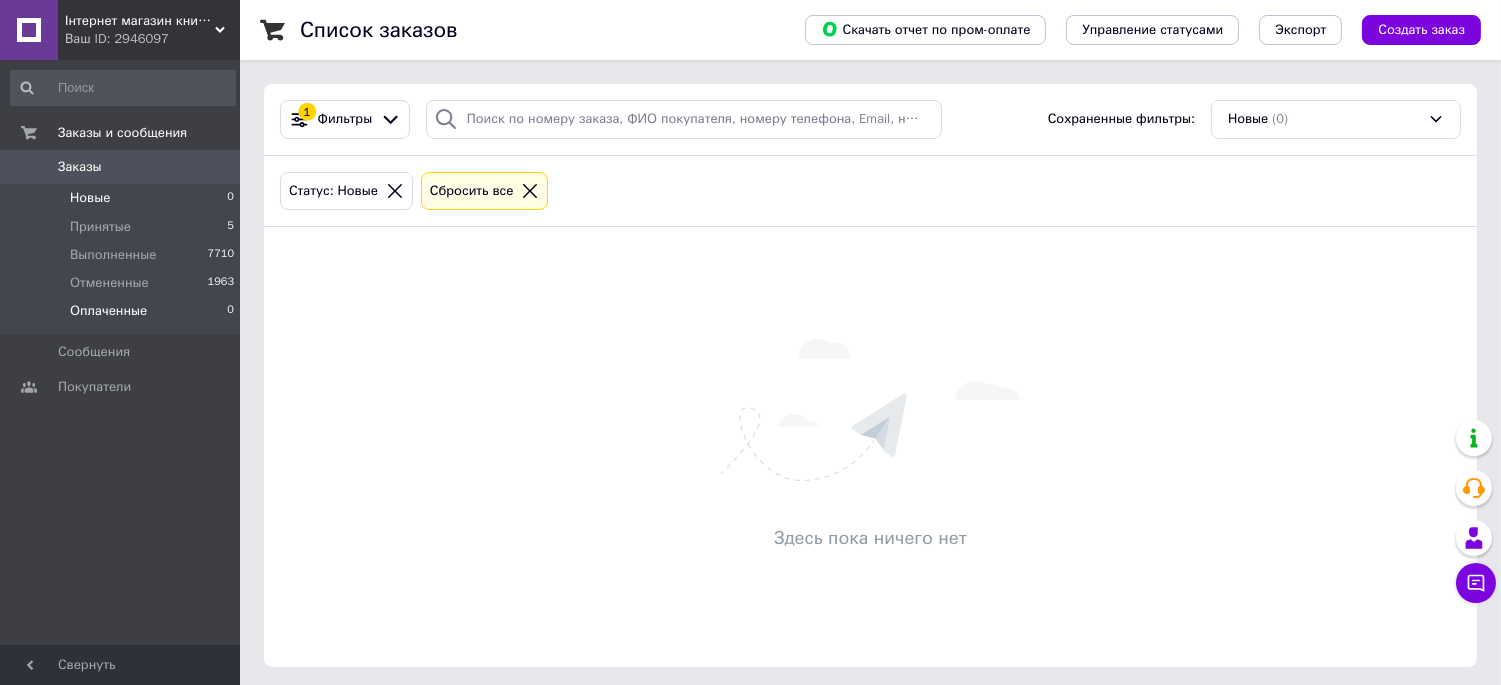 click on "Оплаченные" at bounding box center (108, 311) 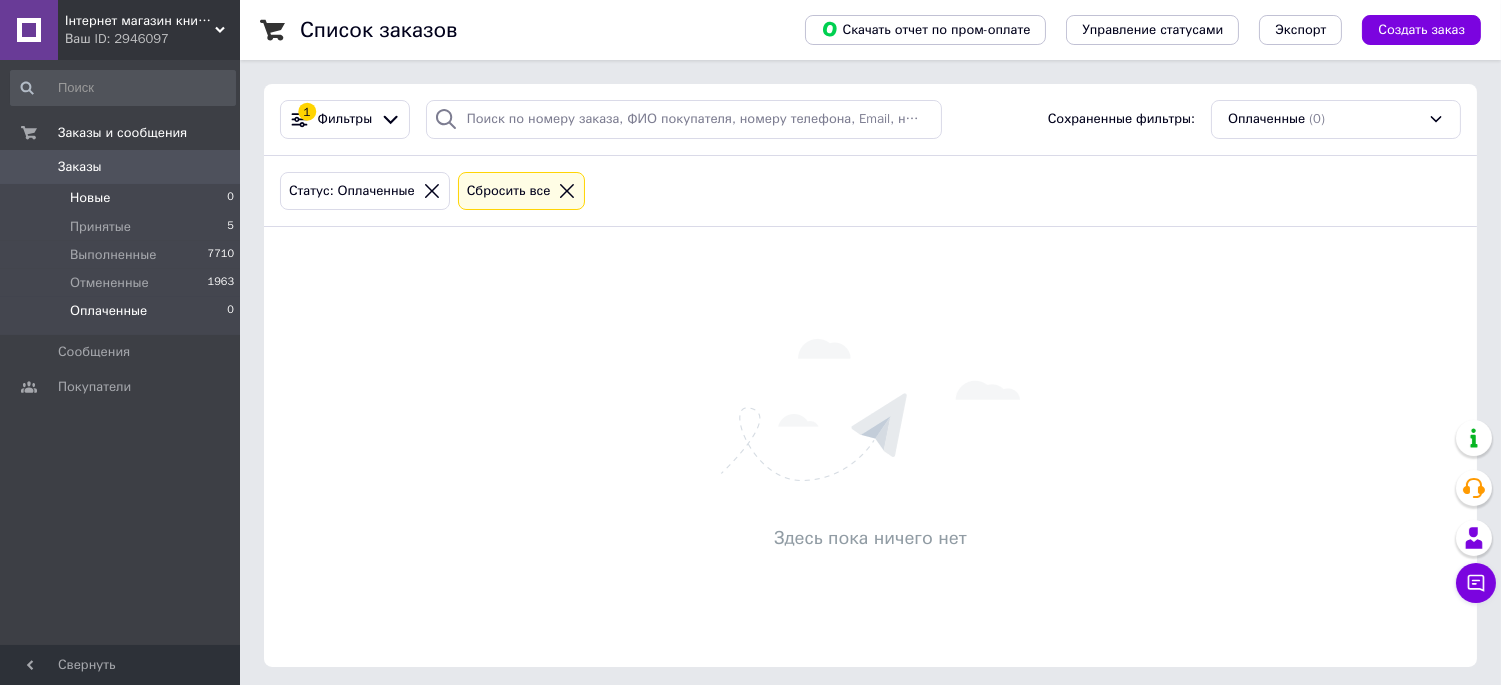 click on "Новые" at bounding box center (90, 198) 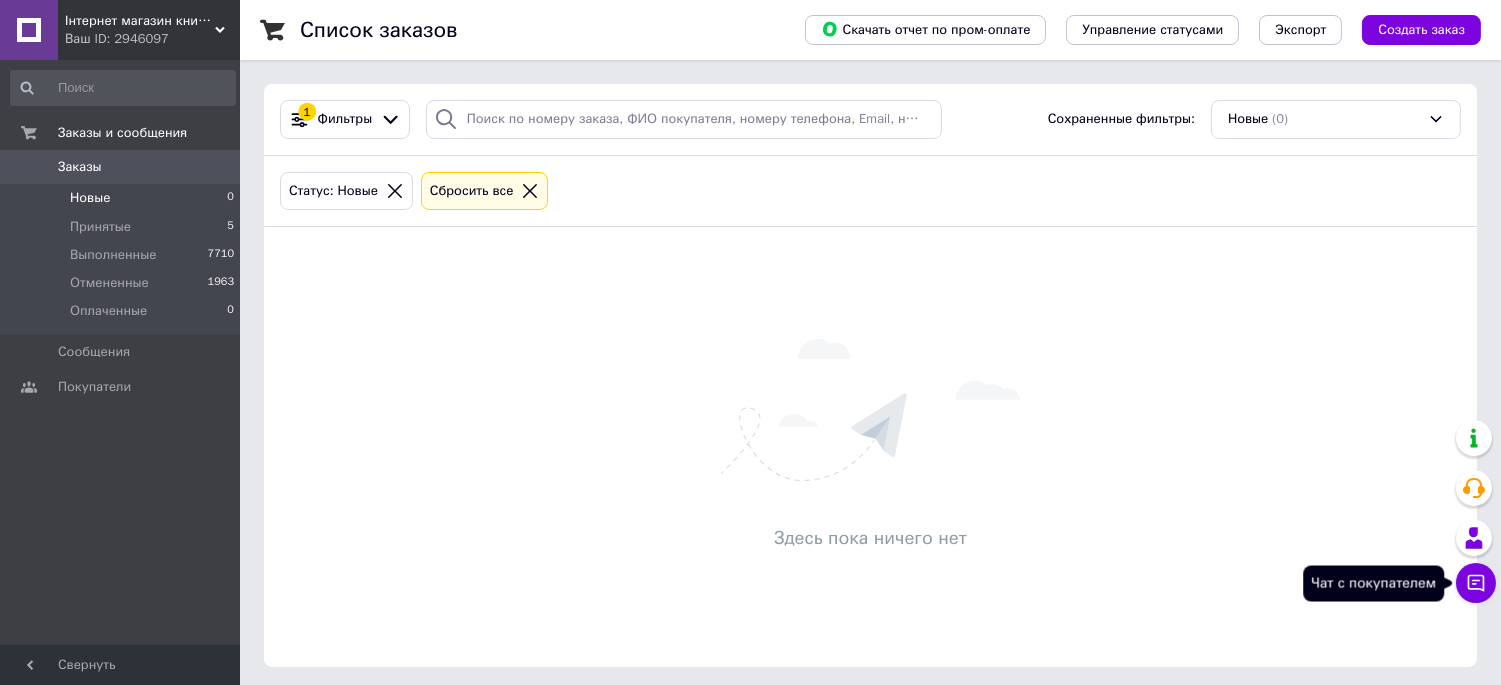 click 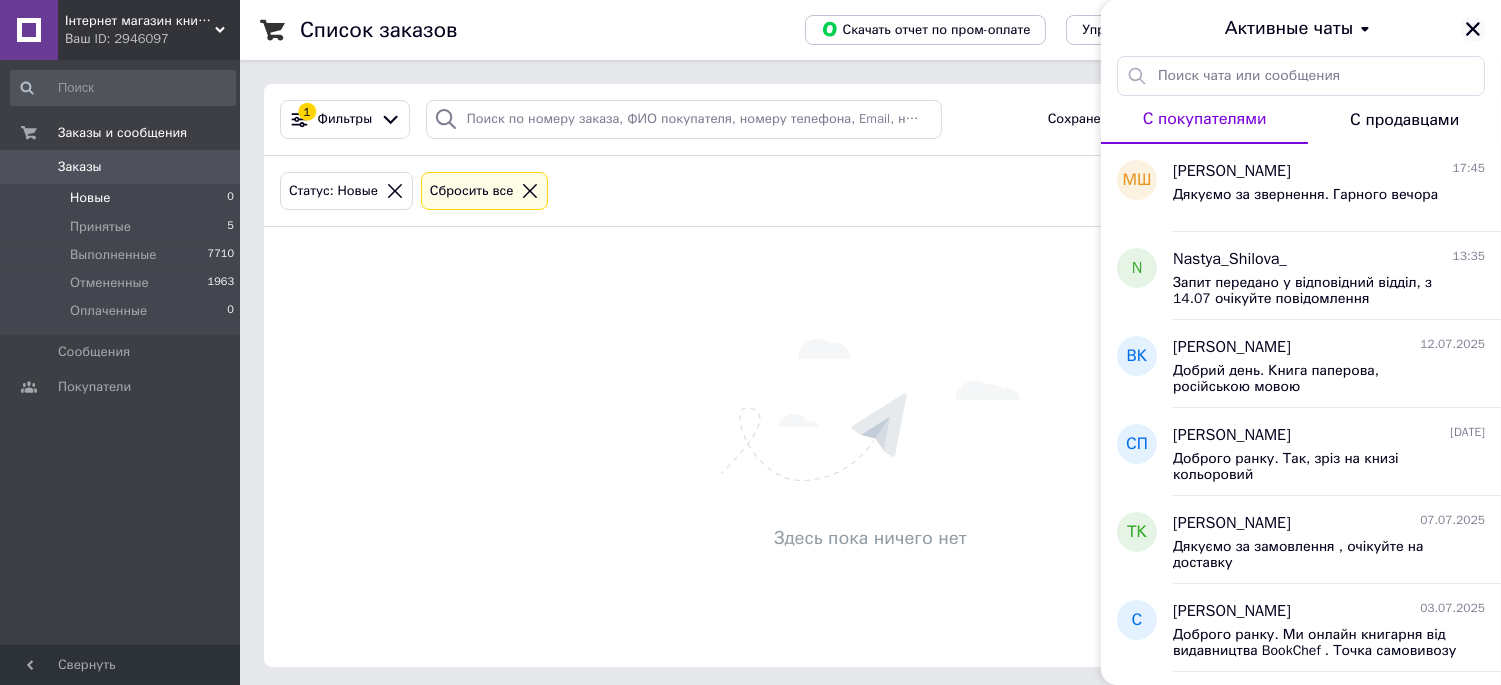 click 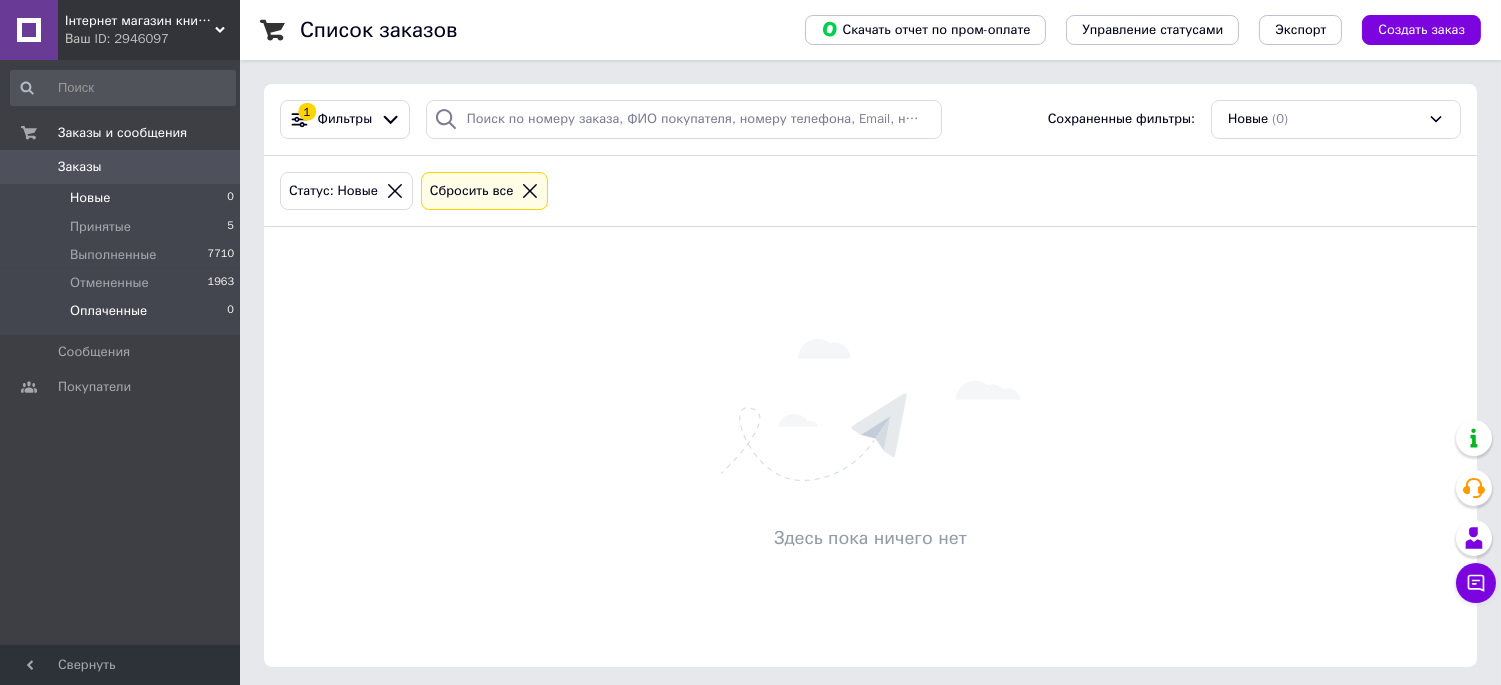 click on "Оплаченные" at bounding box center (108, 311) 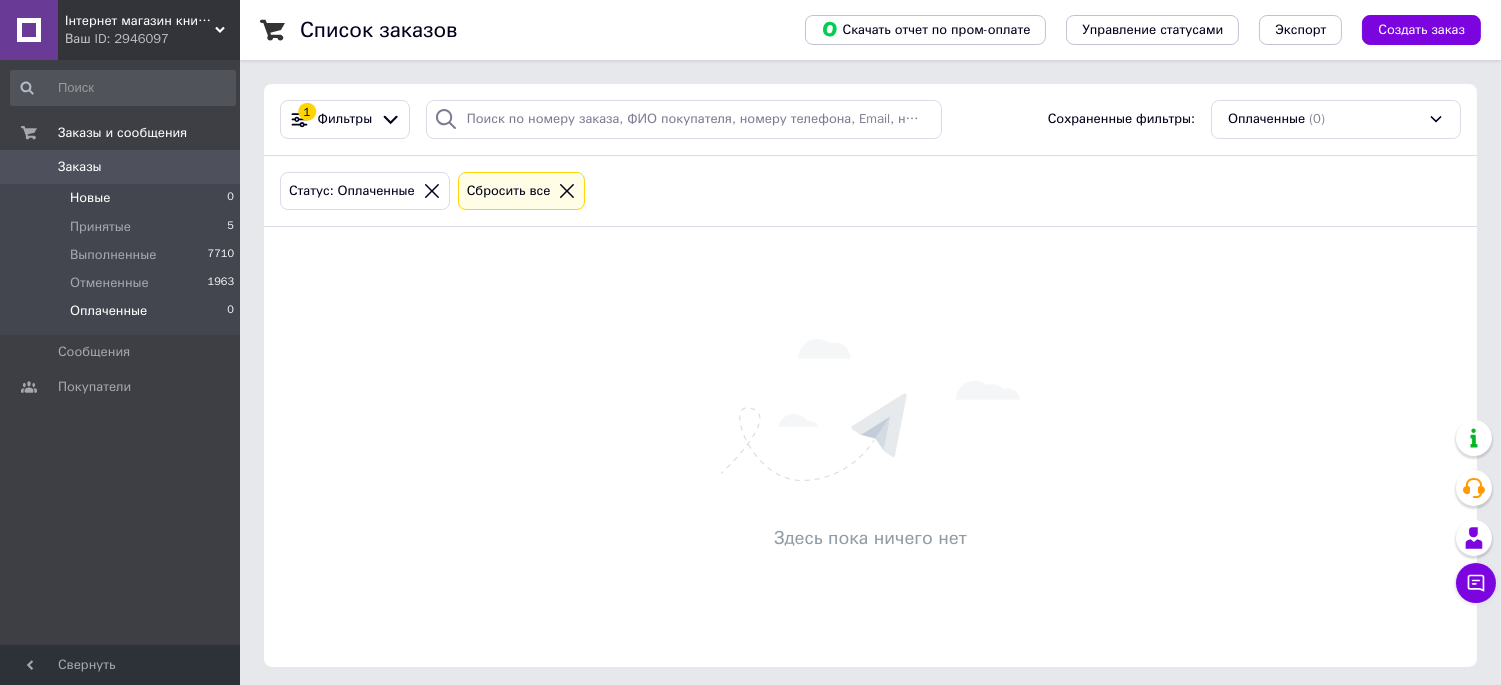 click on "Новые" at bounding box center (90, 198) 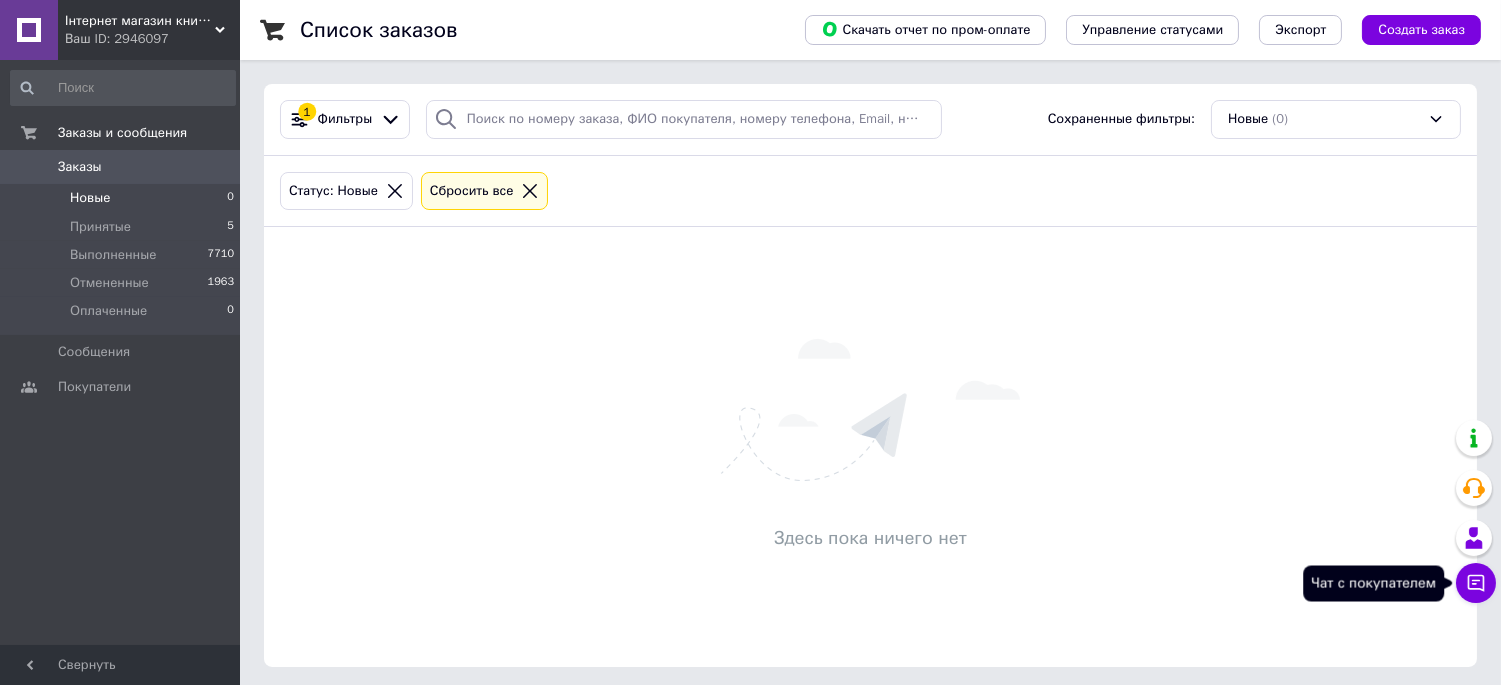 click on "Чат с покупателем" at bounding box center (1476, 583) 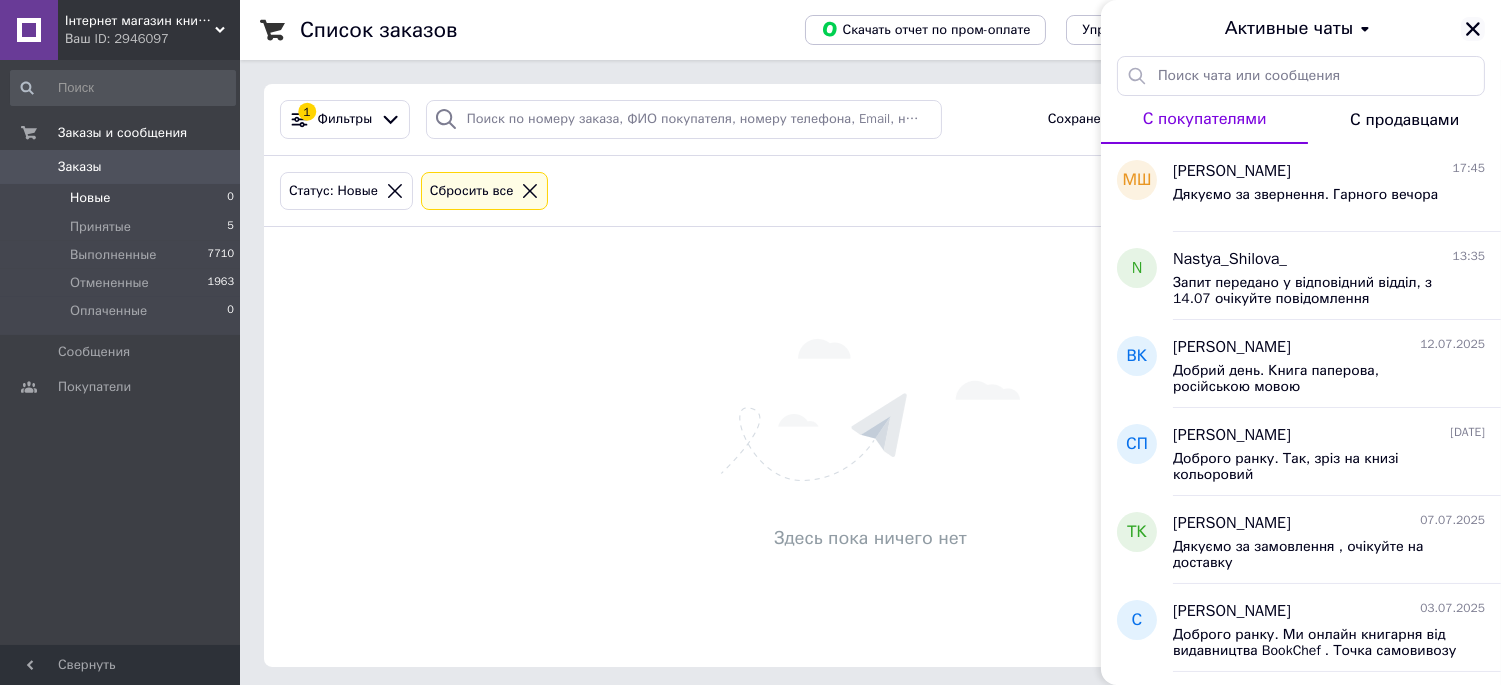 click at bounding box center [1473, 29] 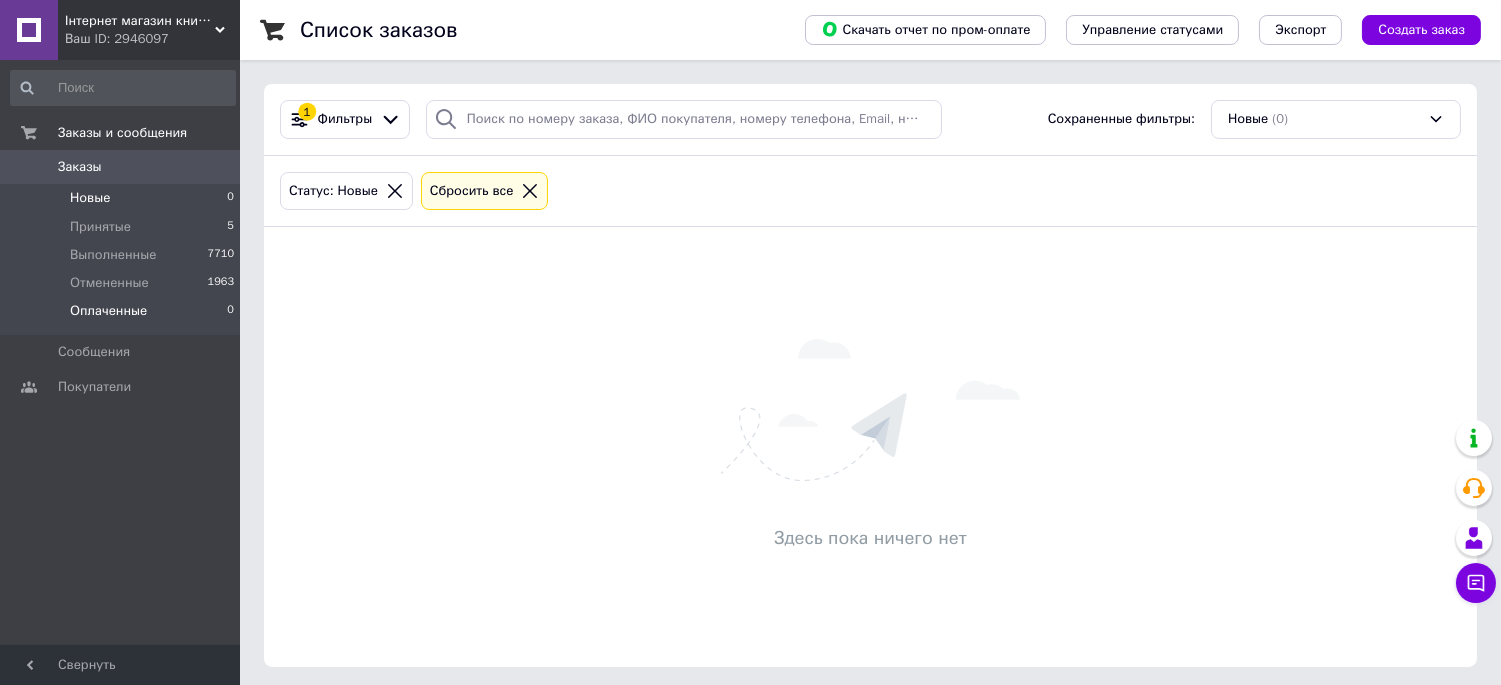 click on "Оплаченные" at bounding box center [108, 311] 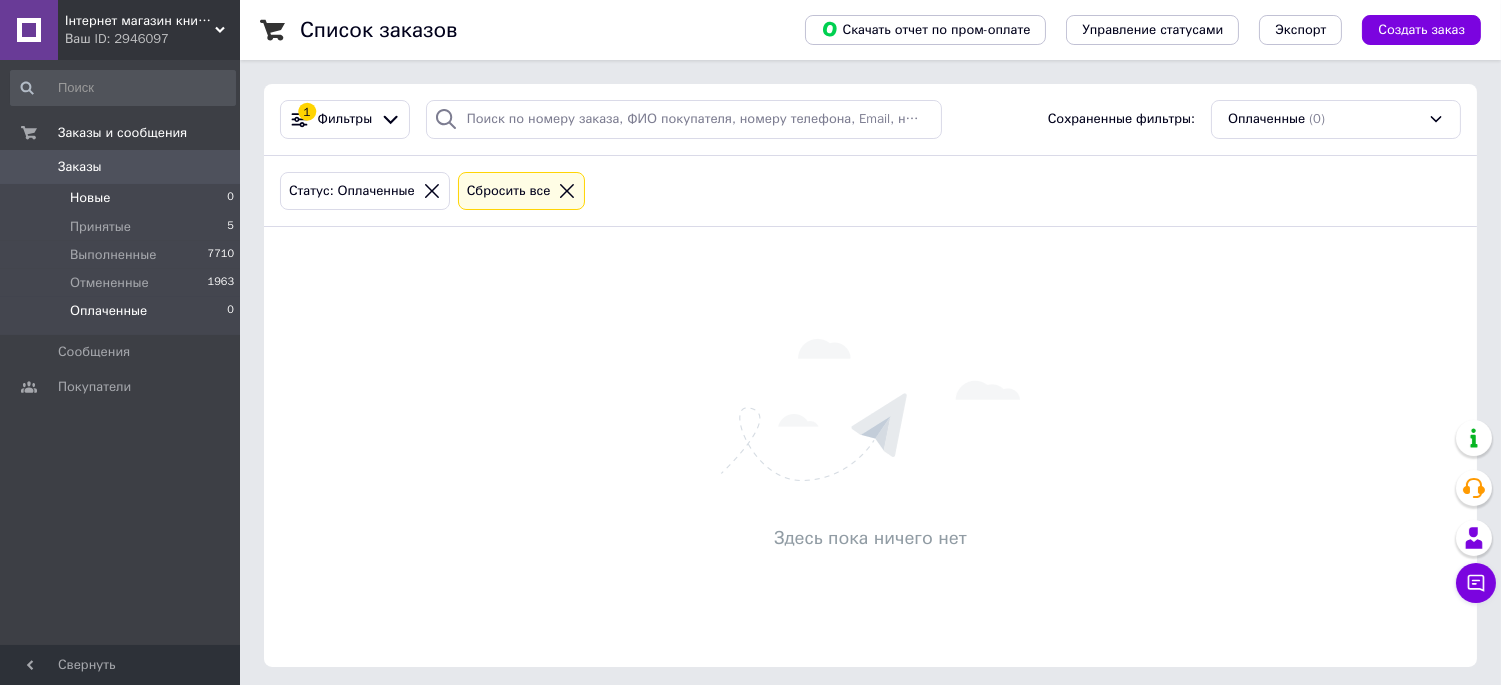 click on "Новые" at bounding box center (90, 198) 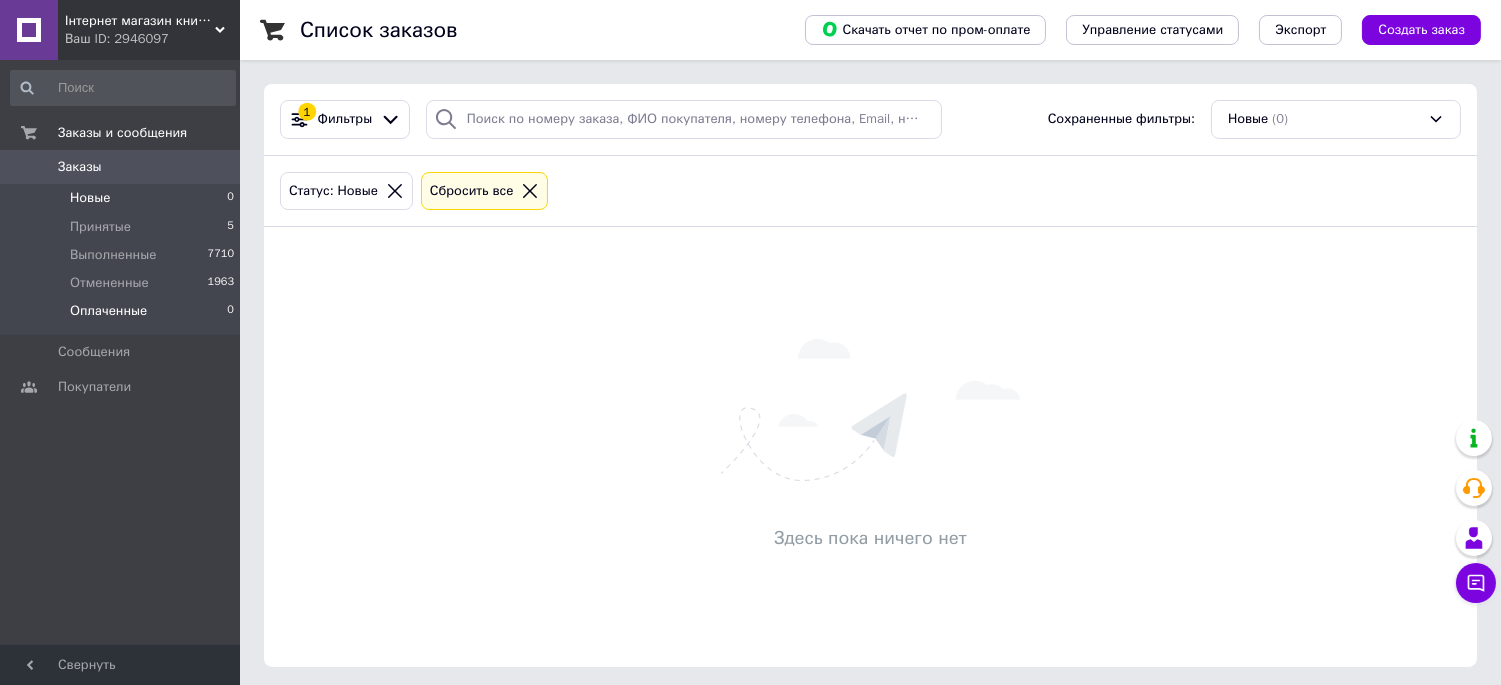 click on "Оплаченные" at bounding box center (108, 311) 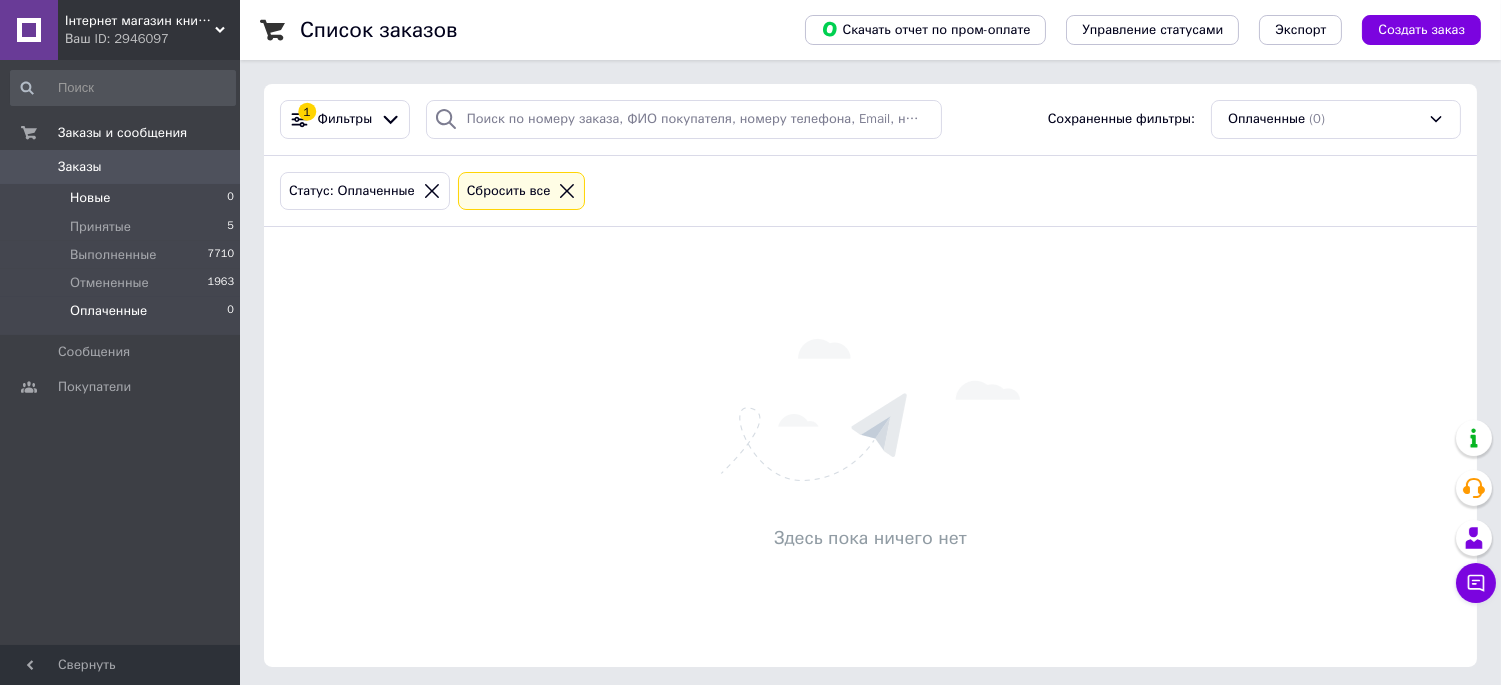 click on "Новые 0" at bounding box center (123, 198) 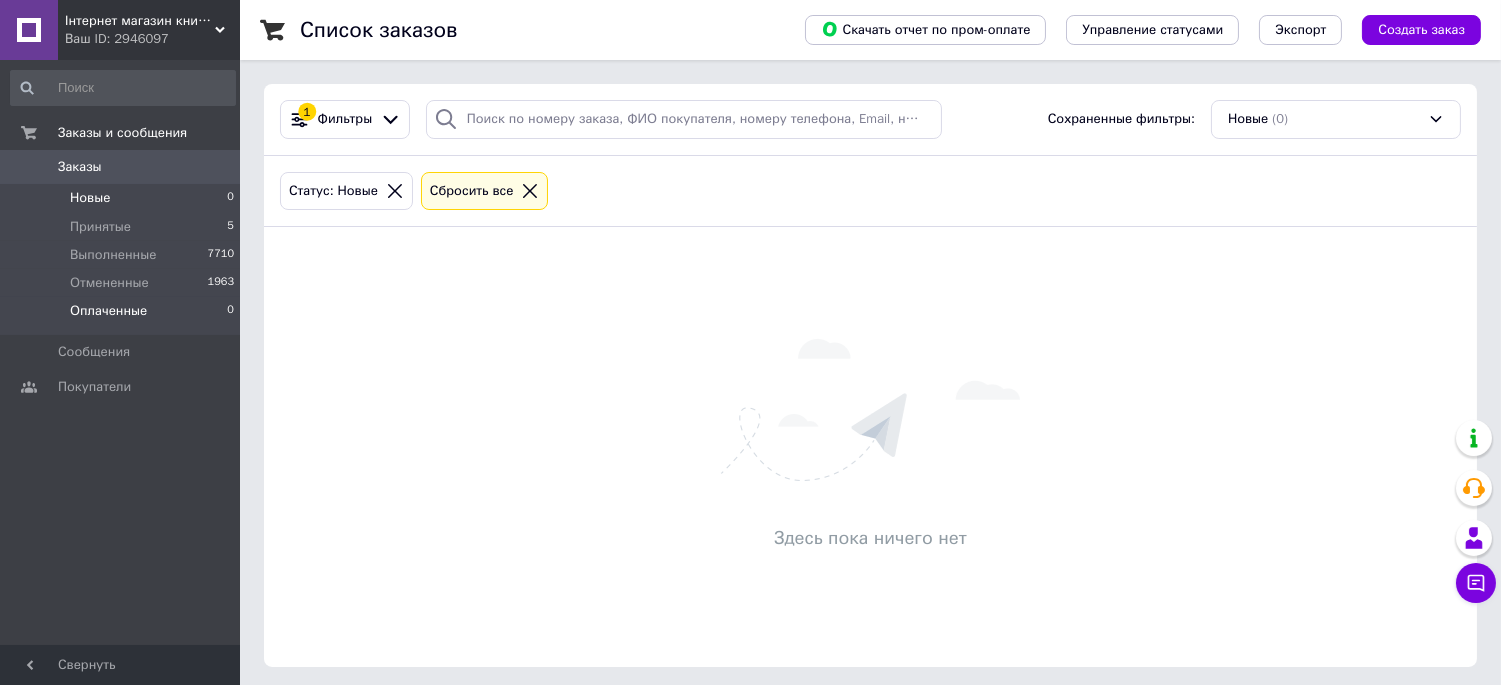 click on "Оплаченные" at bounding box center (108, 311) 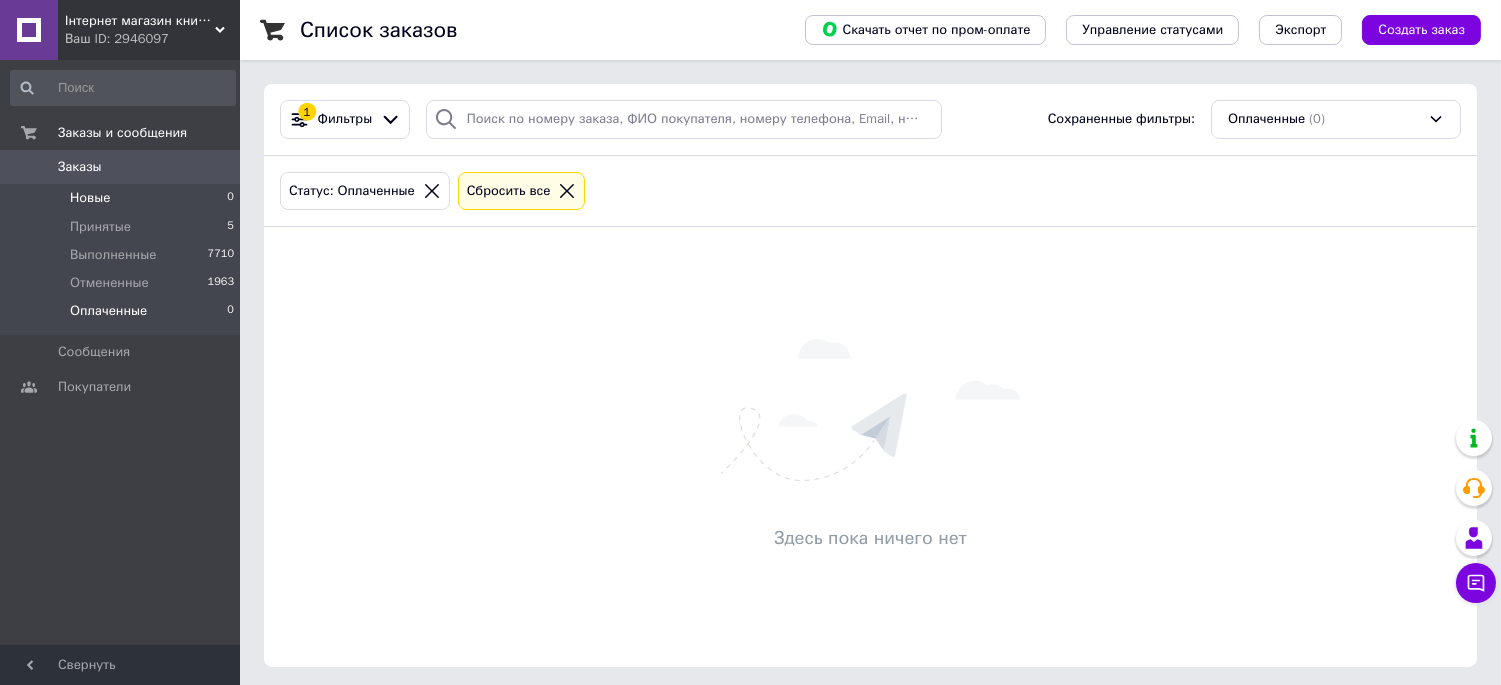 click on "Новые" at bounding box center [90, 198] 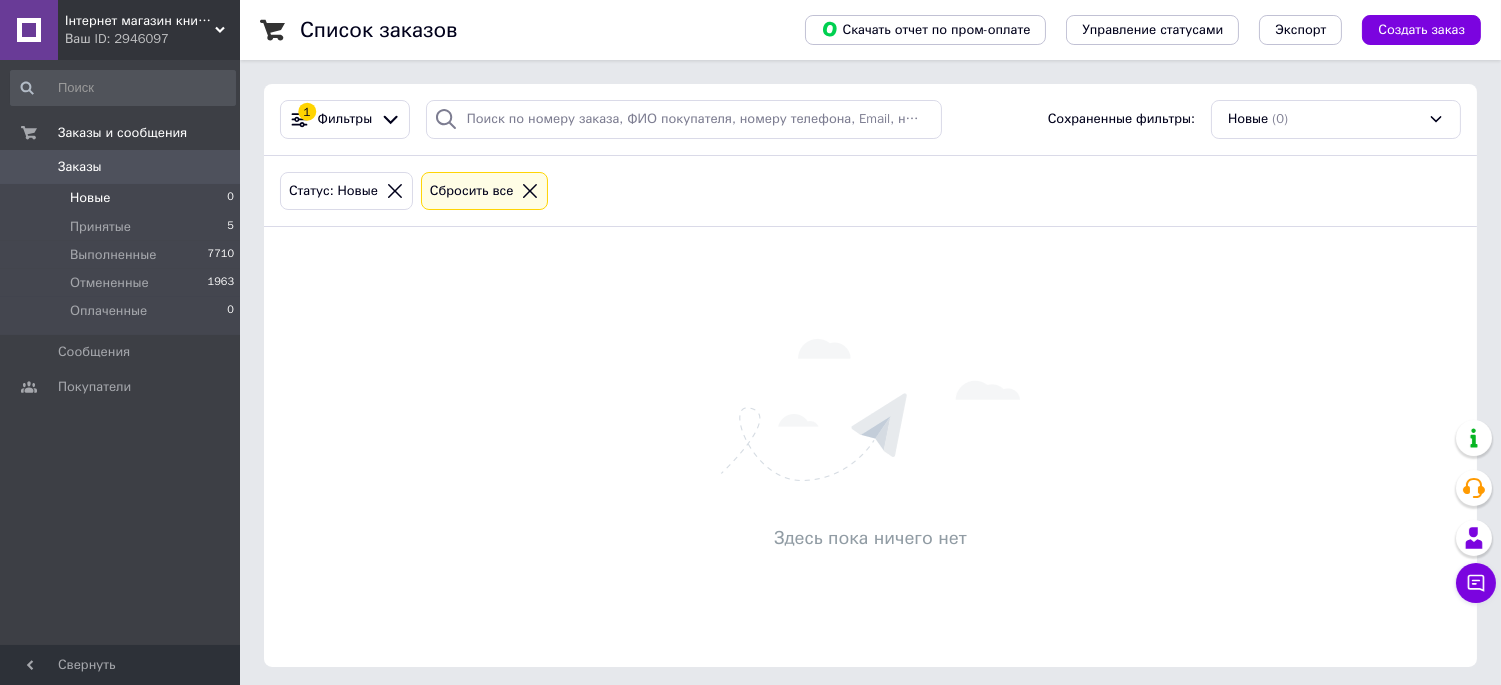 click on "Здесь пока ничего нет" at bounding box center [870, 538] 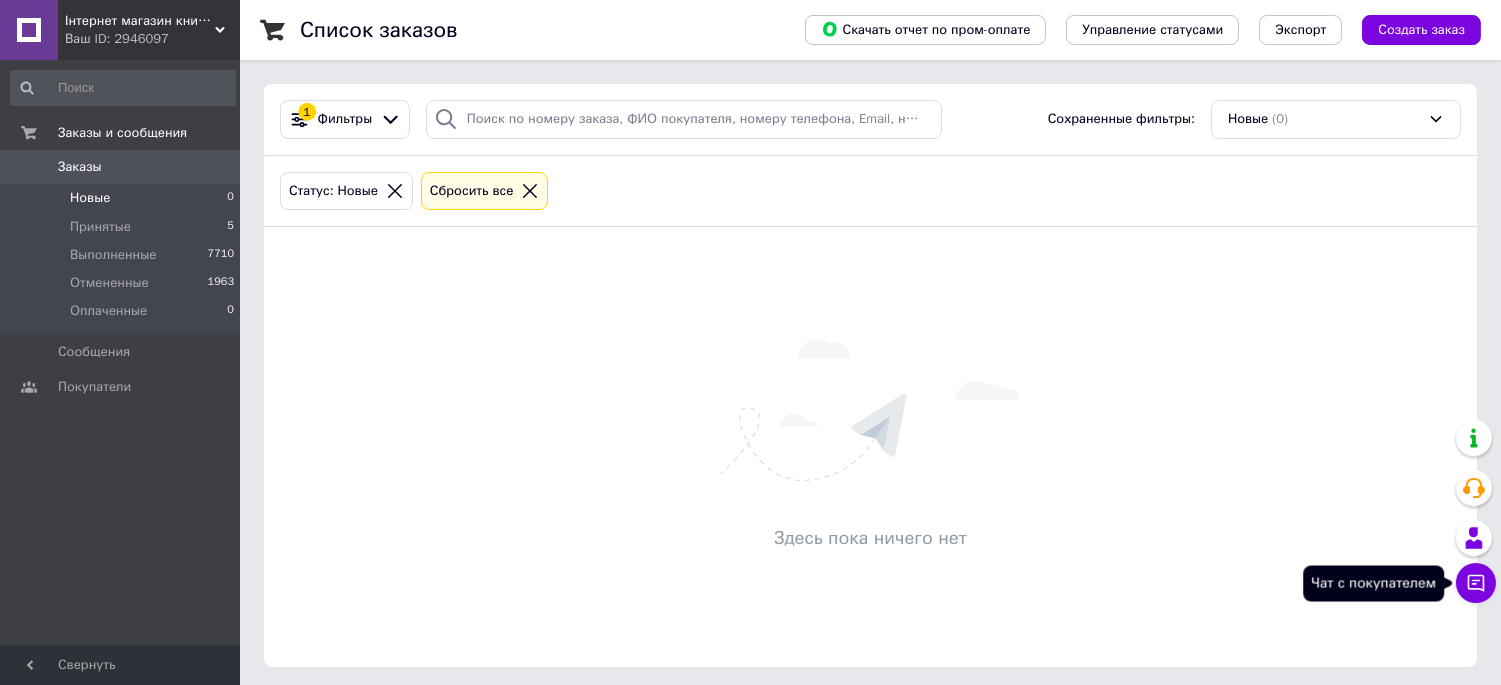 drag, startPoint x: 1480, startPoint y: 574, endPoint x: 1454, endPoint y: 441, distance: 135.51753 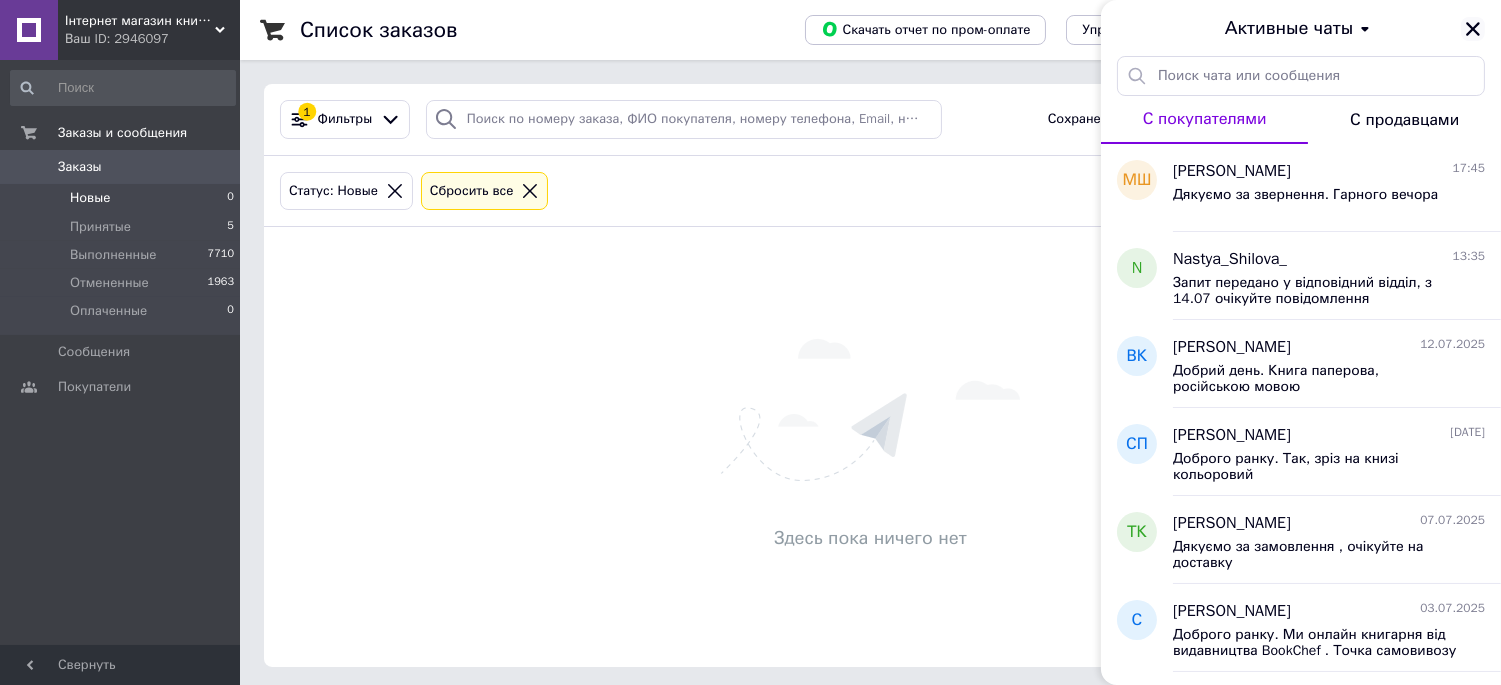 click 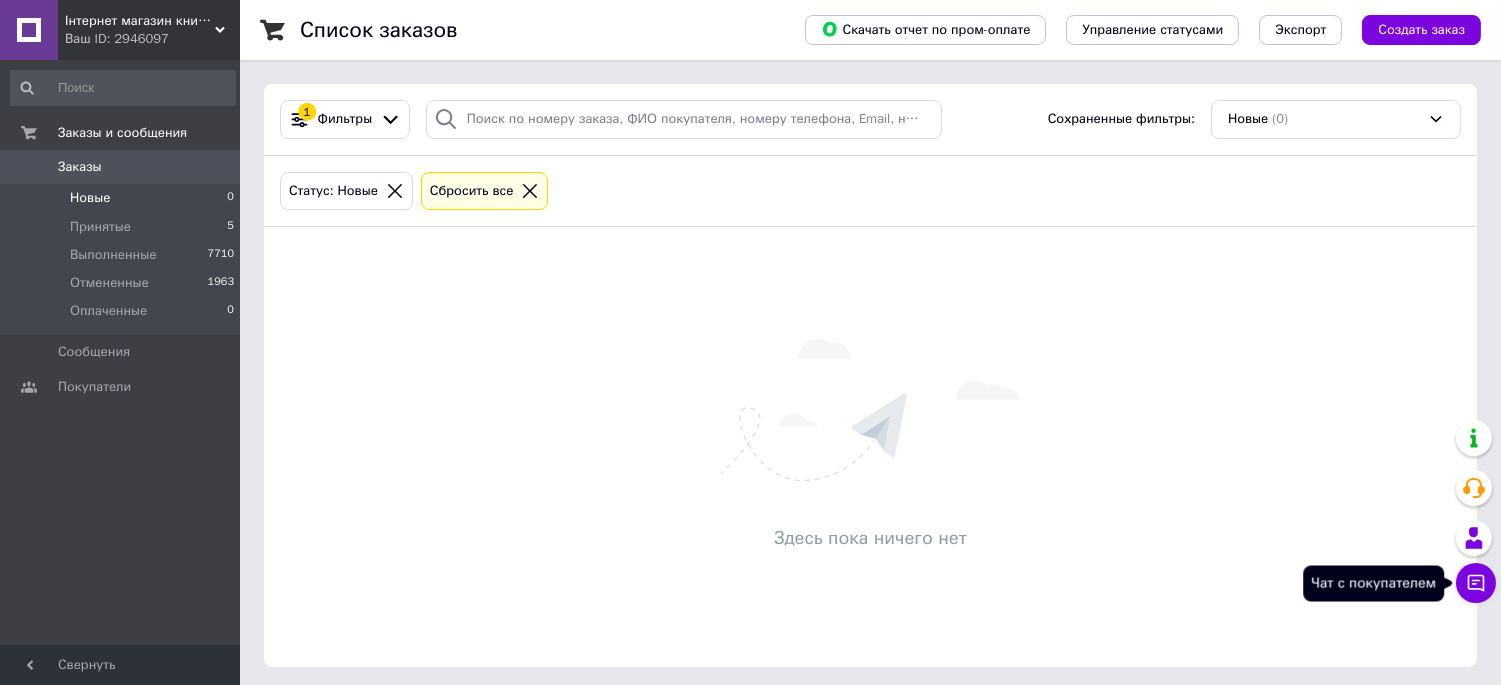 click 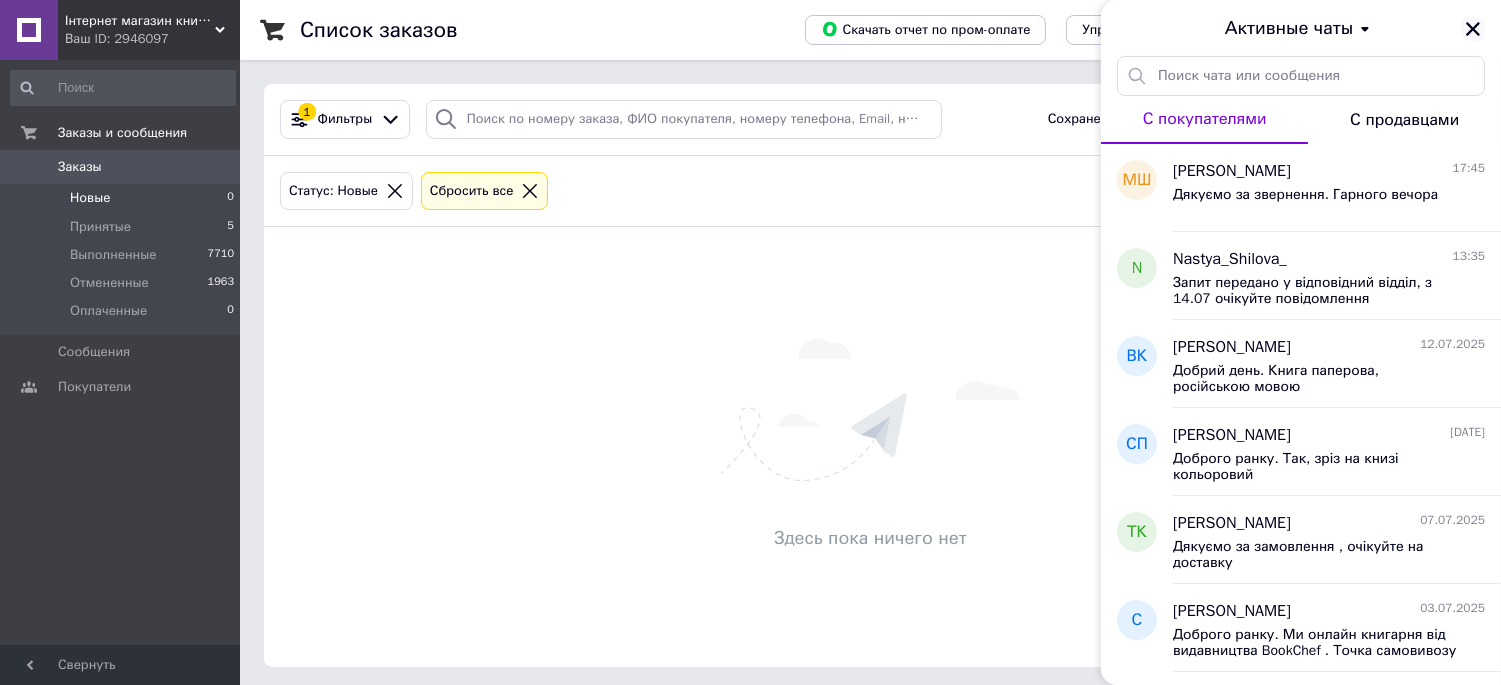 click 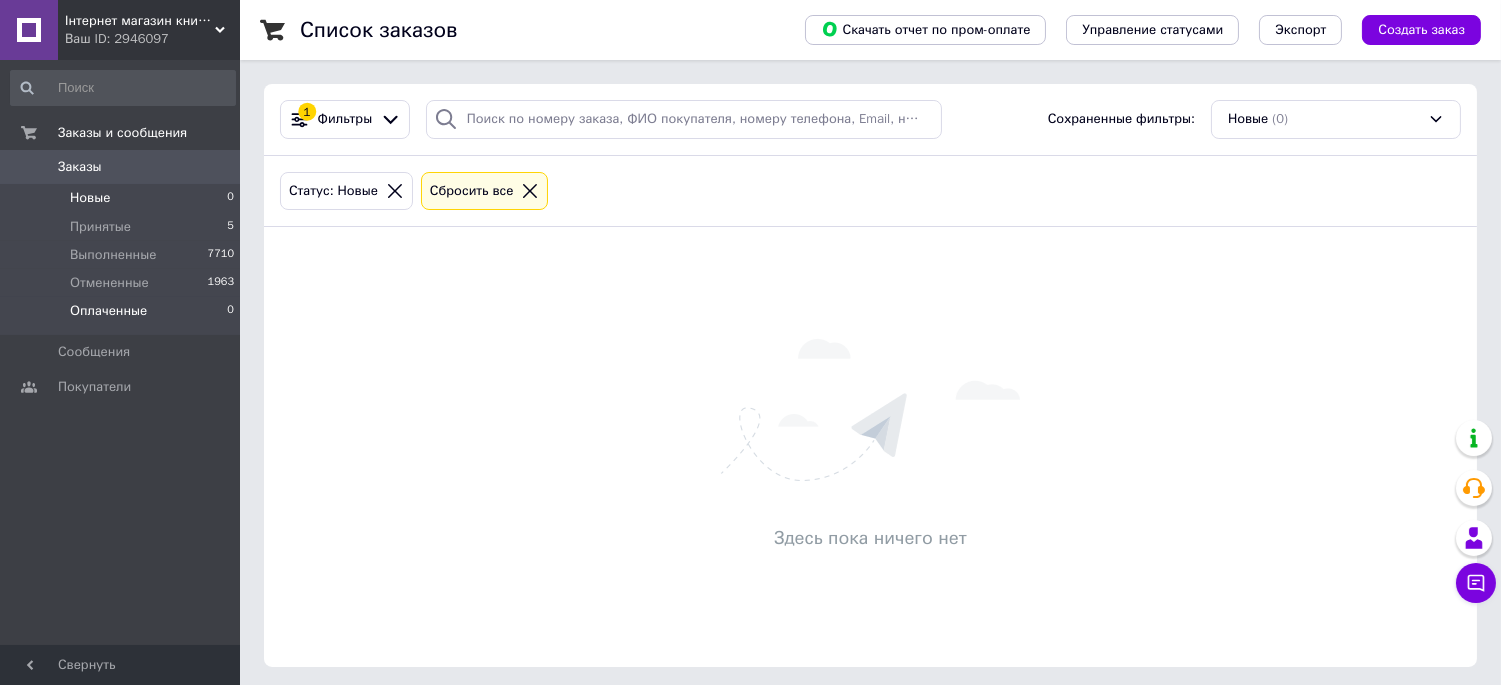 click on "Оплаченные" at bounding box center (108, 311) 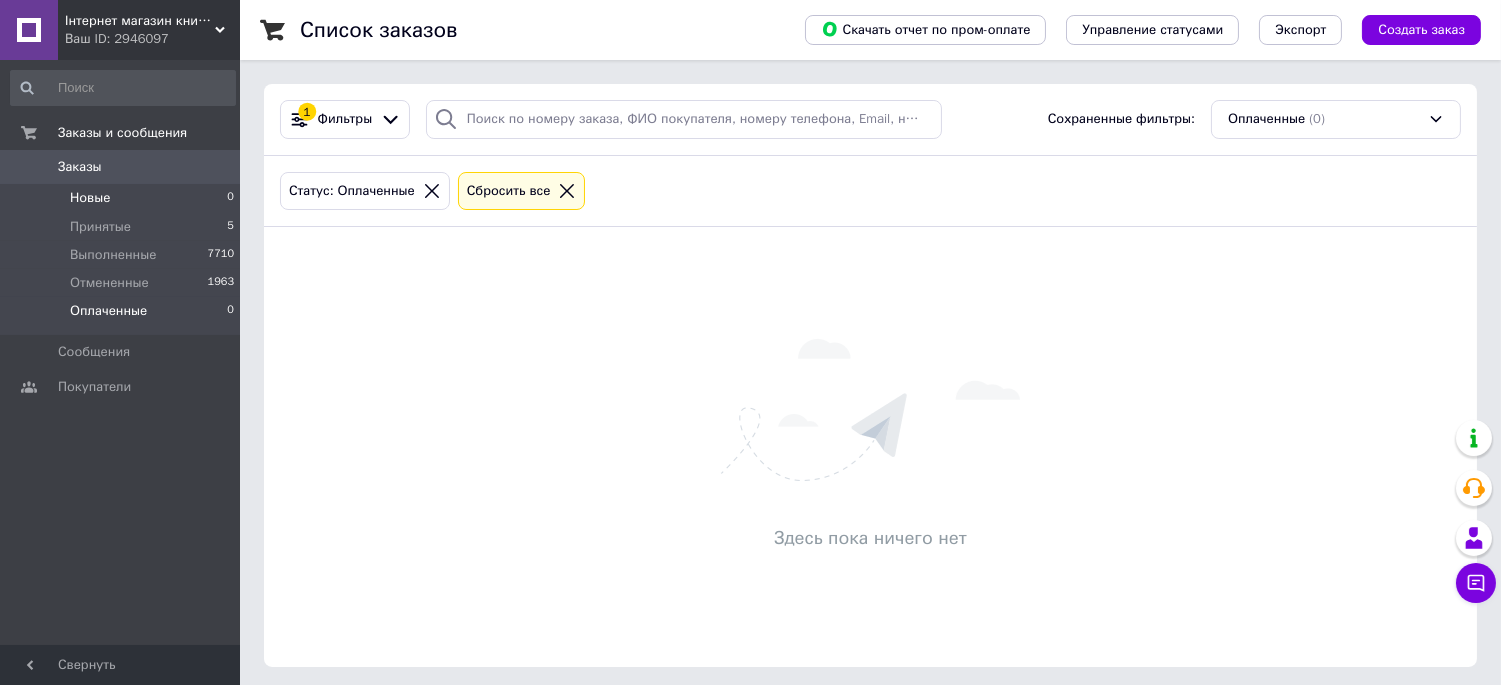 click on "Новые" at bounding box center (90, 198) 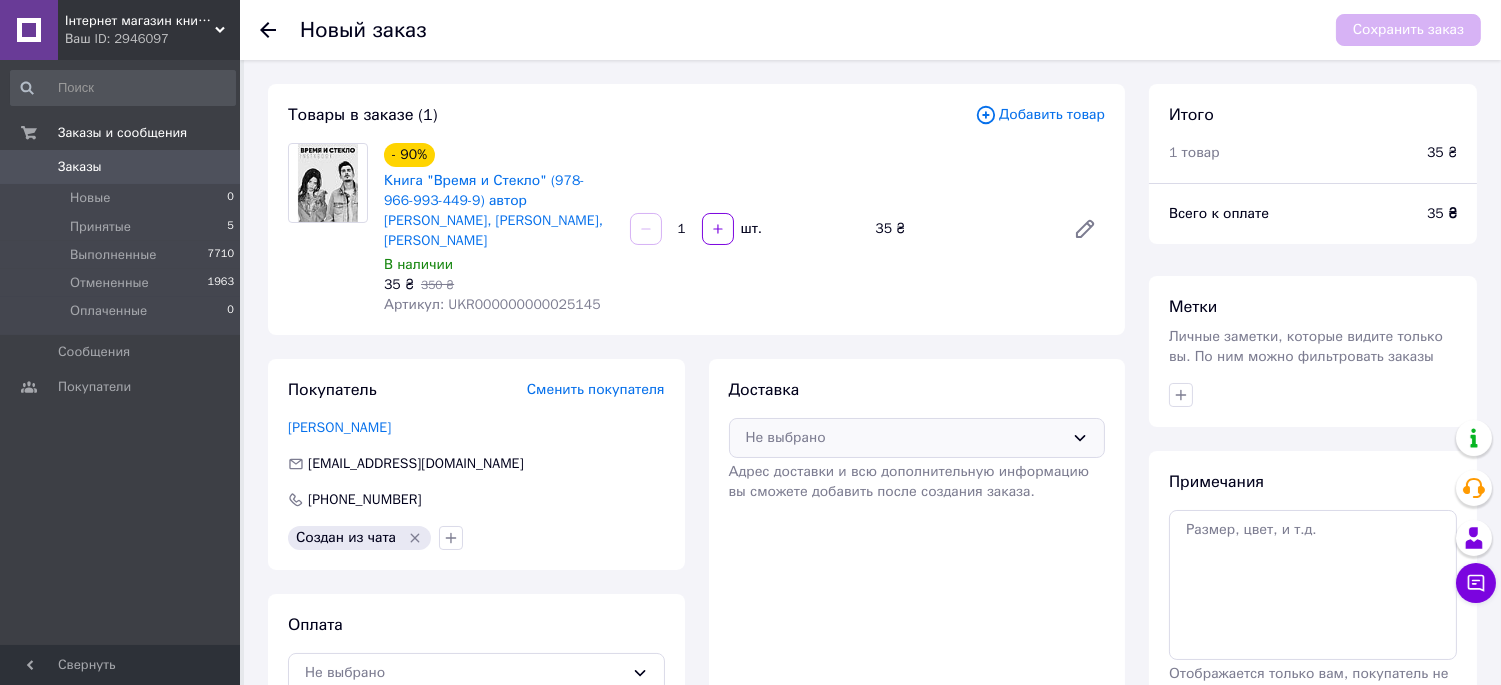 scroll, scrollTop: 111, scrollLeft: 0, axis: vertical 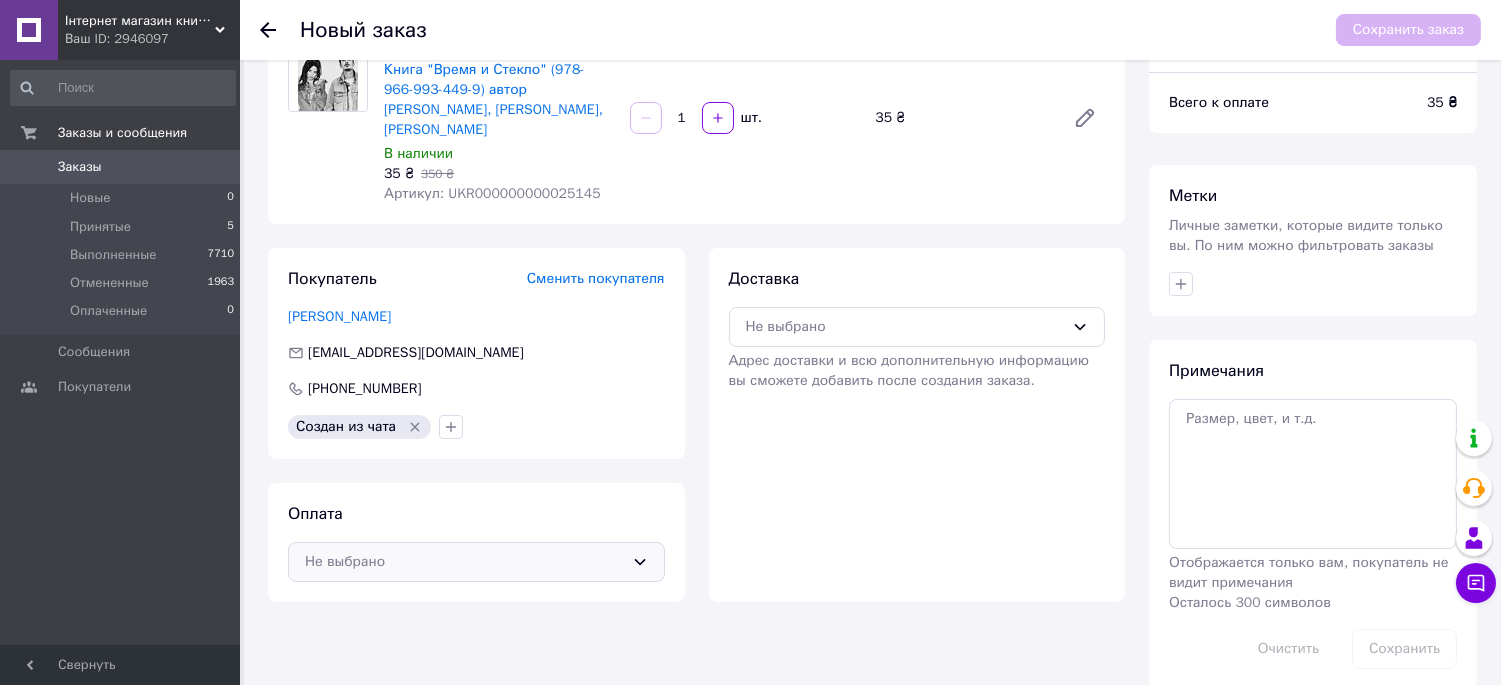 drag, startPoint x: 462, startPoint y: 554, endPoint x: 474, endPoint y: 545, distance: 15 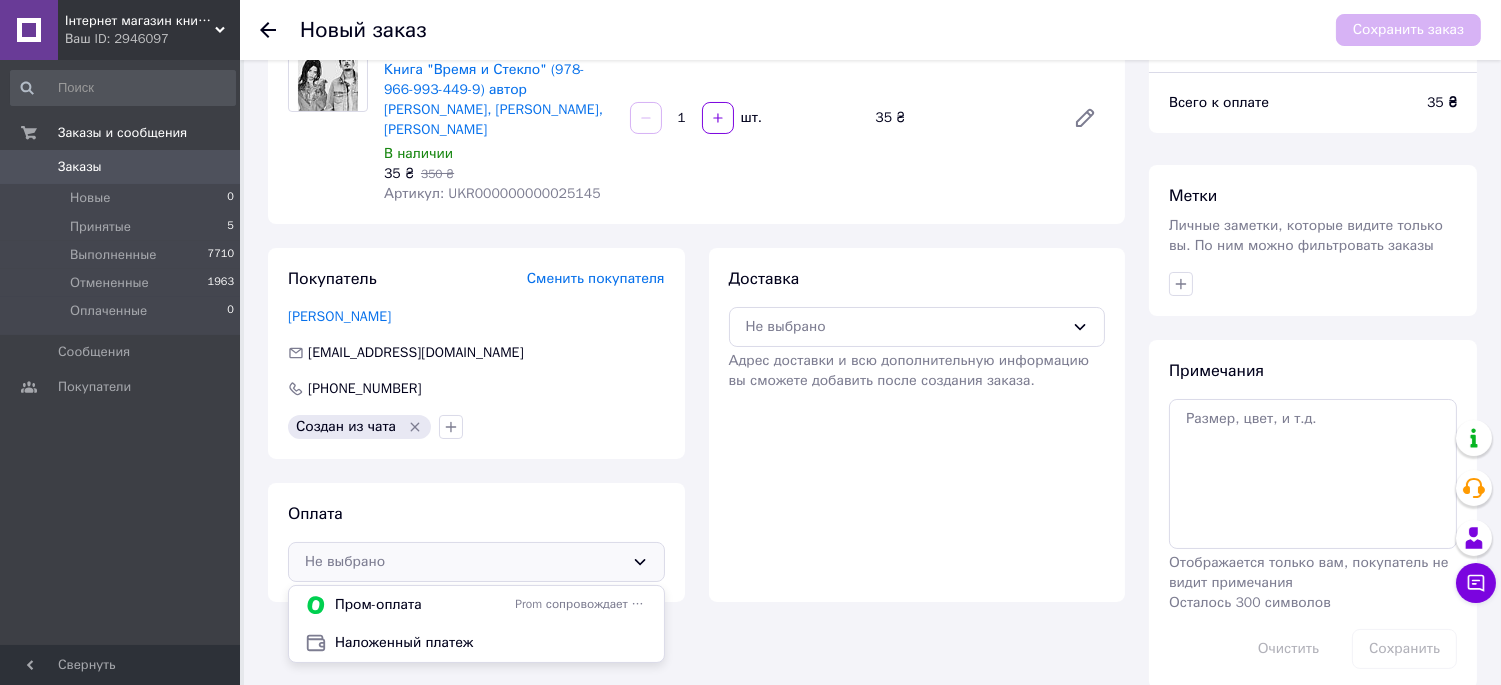 click on "Наложенный платеж" at bounding box center (491, 643) 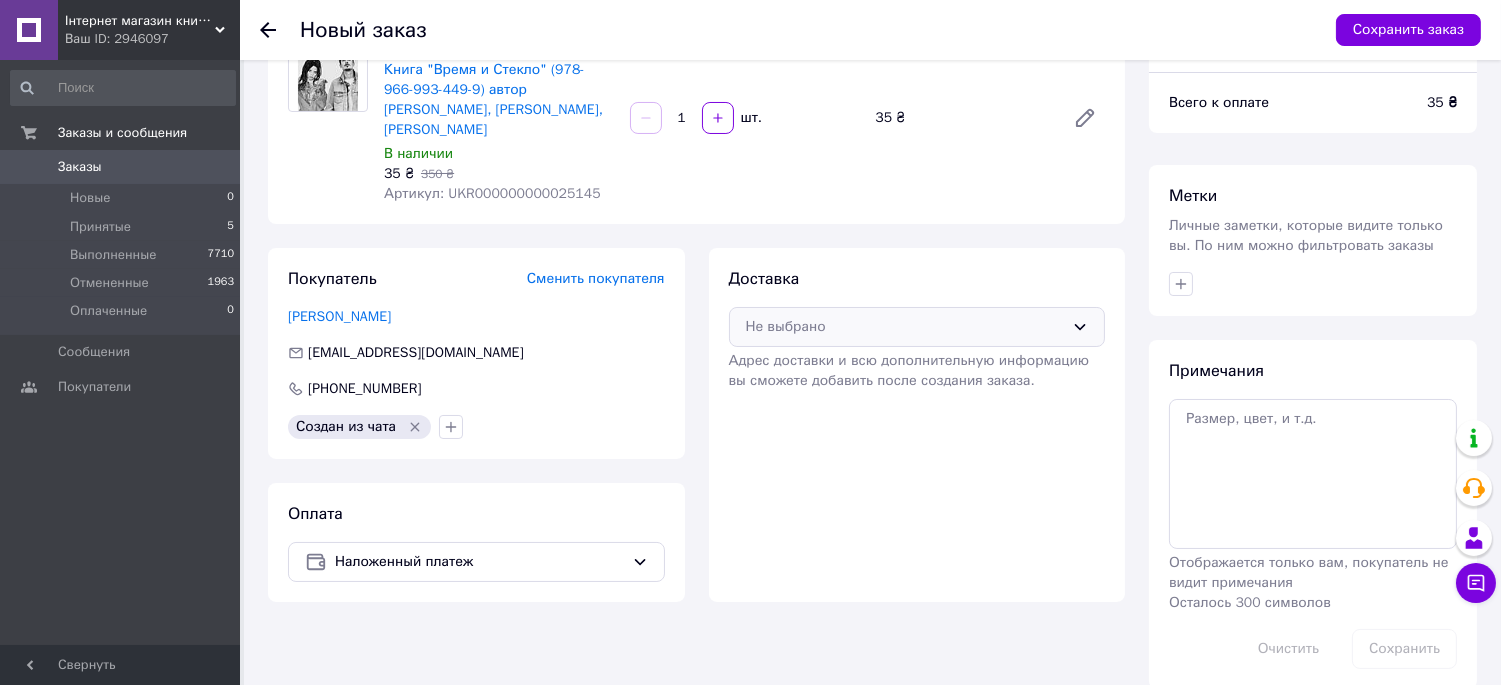 click on "Не выбрано" at bounding box center (905, 327) 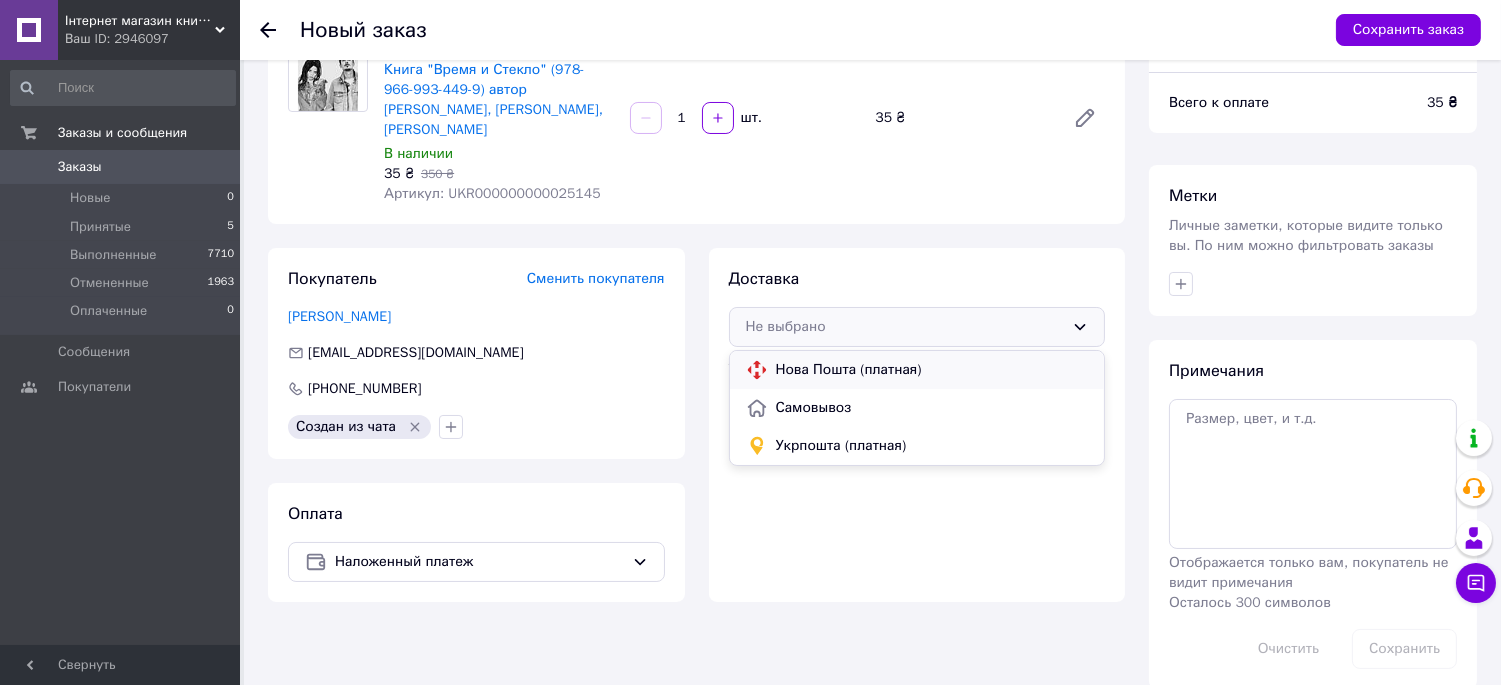 click on "Нова Пошта (платная)" at bounding box center (932, 370) 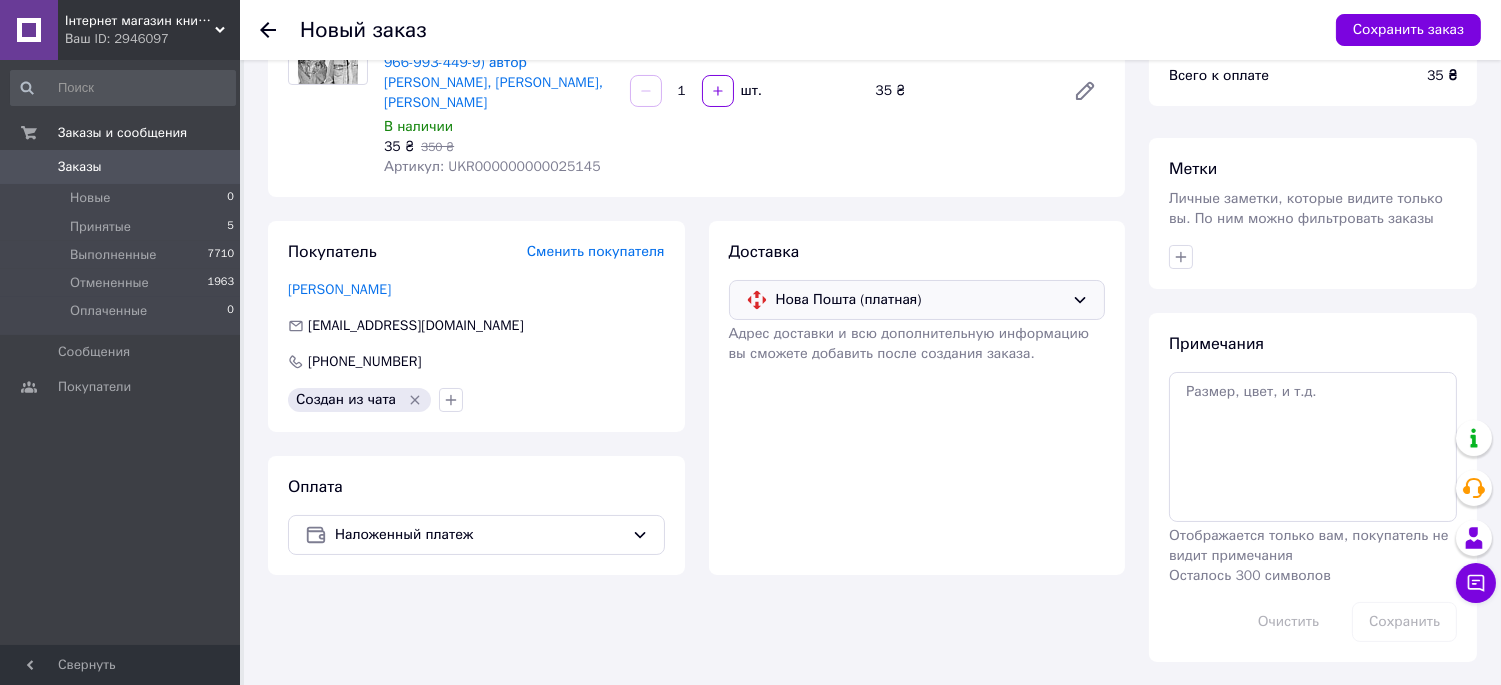 scroll, scrollTop: 0, scrollLeft: 0, axis: both 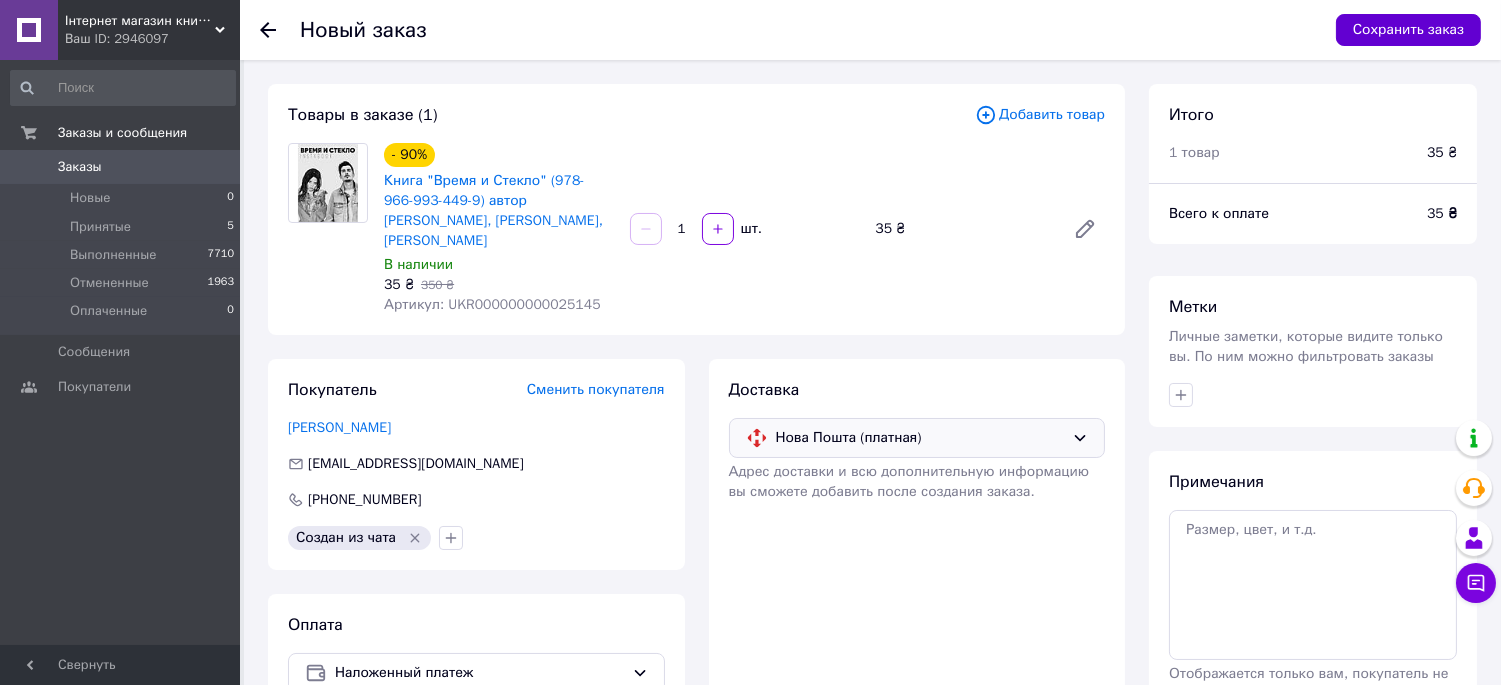 click on "Сохранить заказ" at bounding box center [1408, 30] 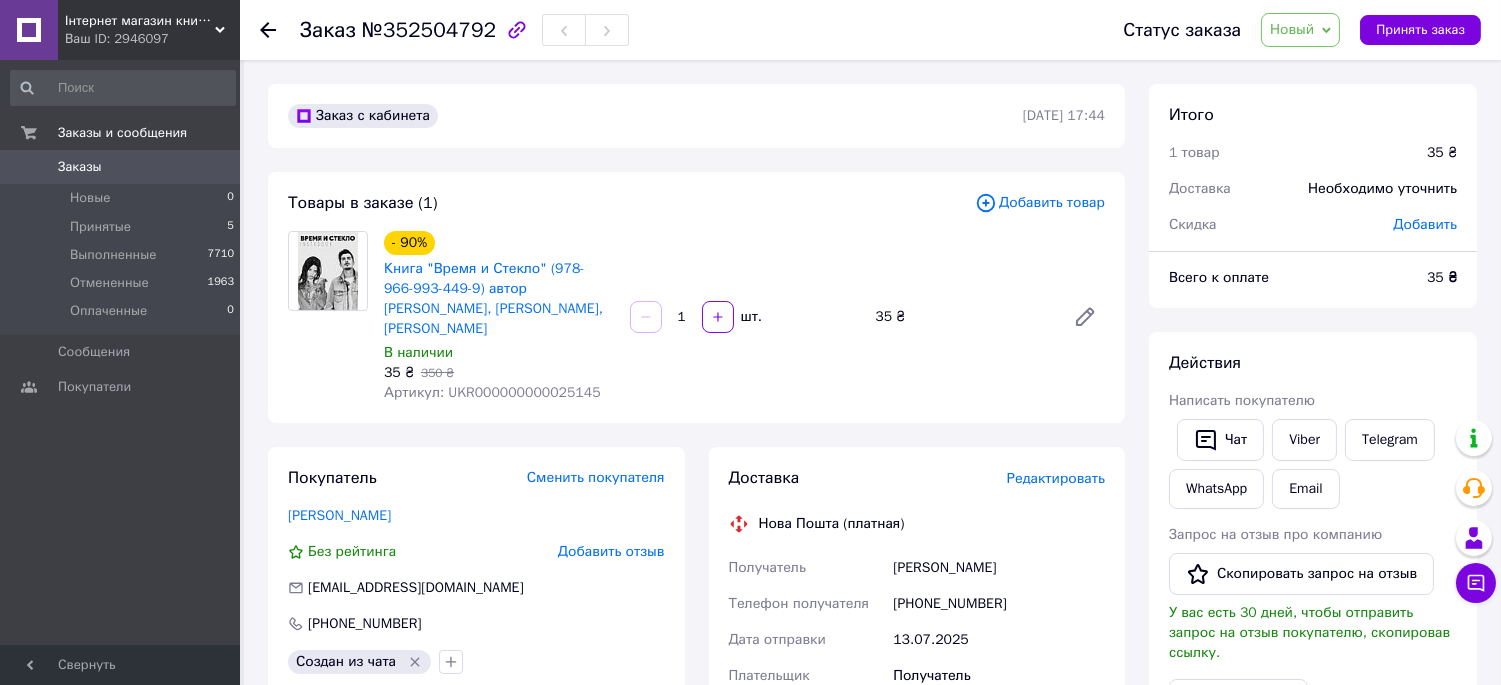 click on "Артикул: UKR000000000025145" at bounding box center (492, 392) 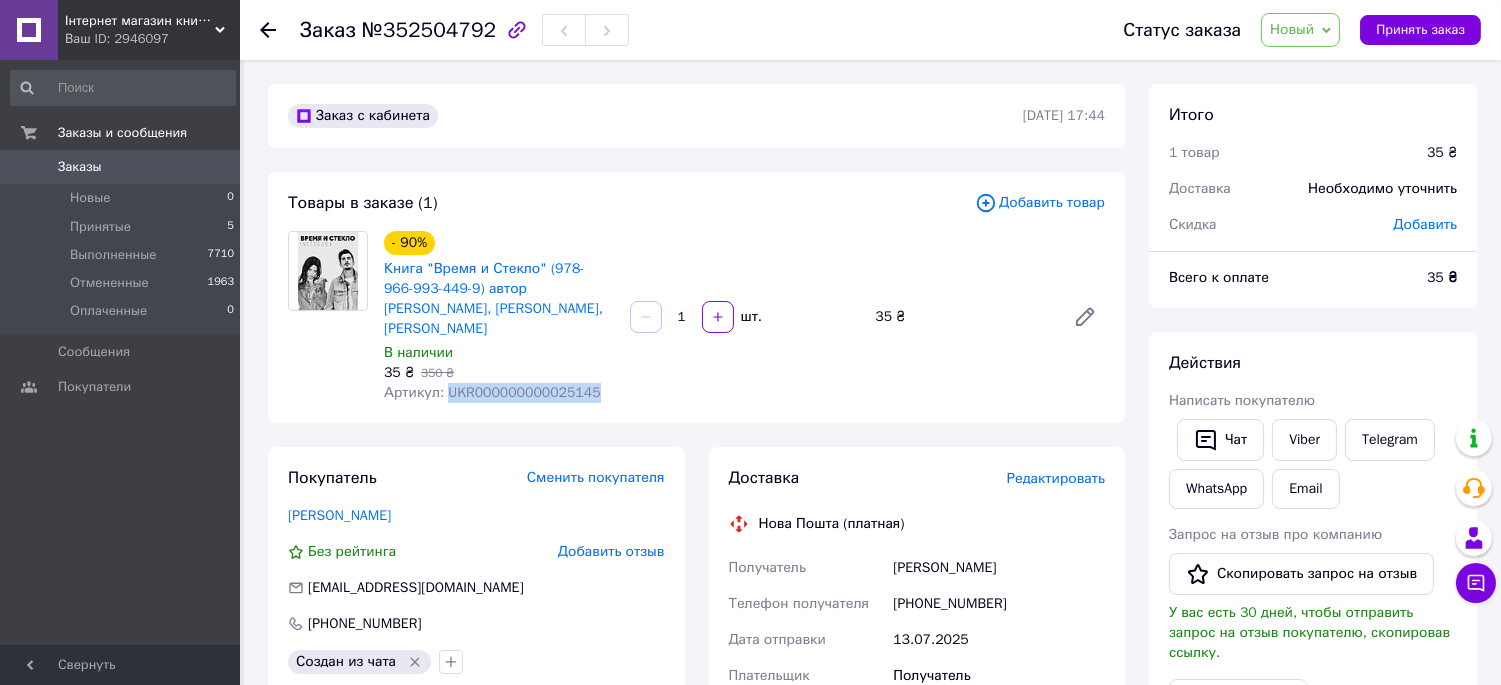 click on "Артикул: UKR000000000025145" at bounding box center [492, 392] 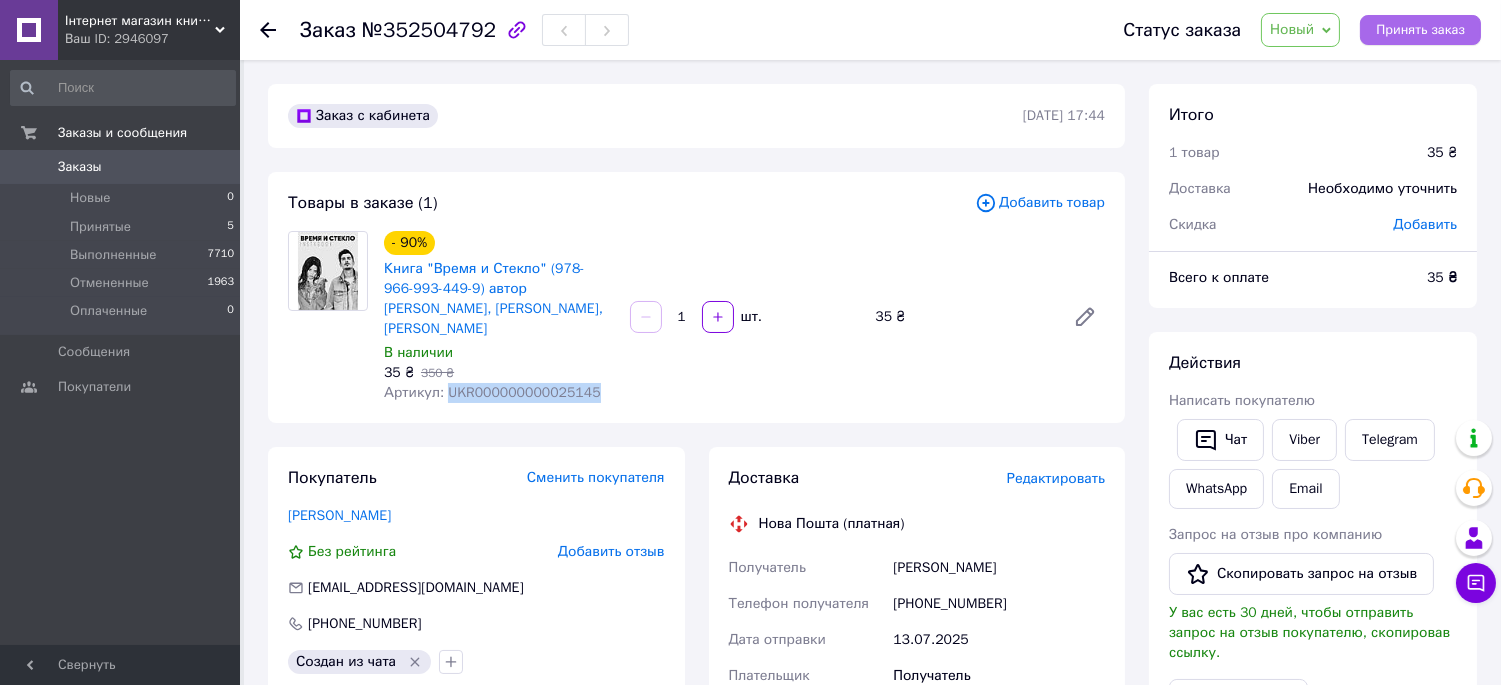 click on "Принять заказ" at bounding box center [1420, 30] 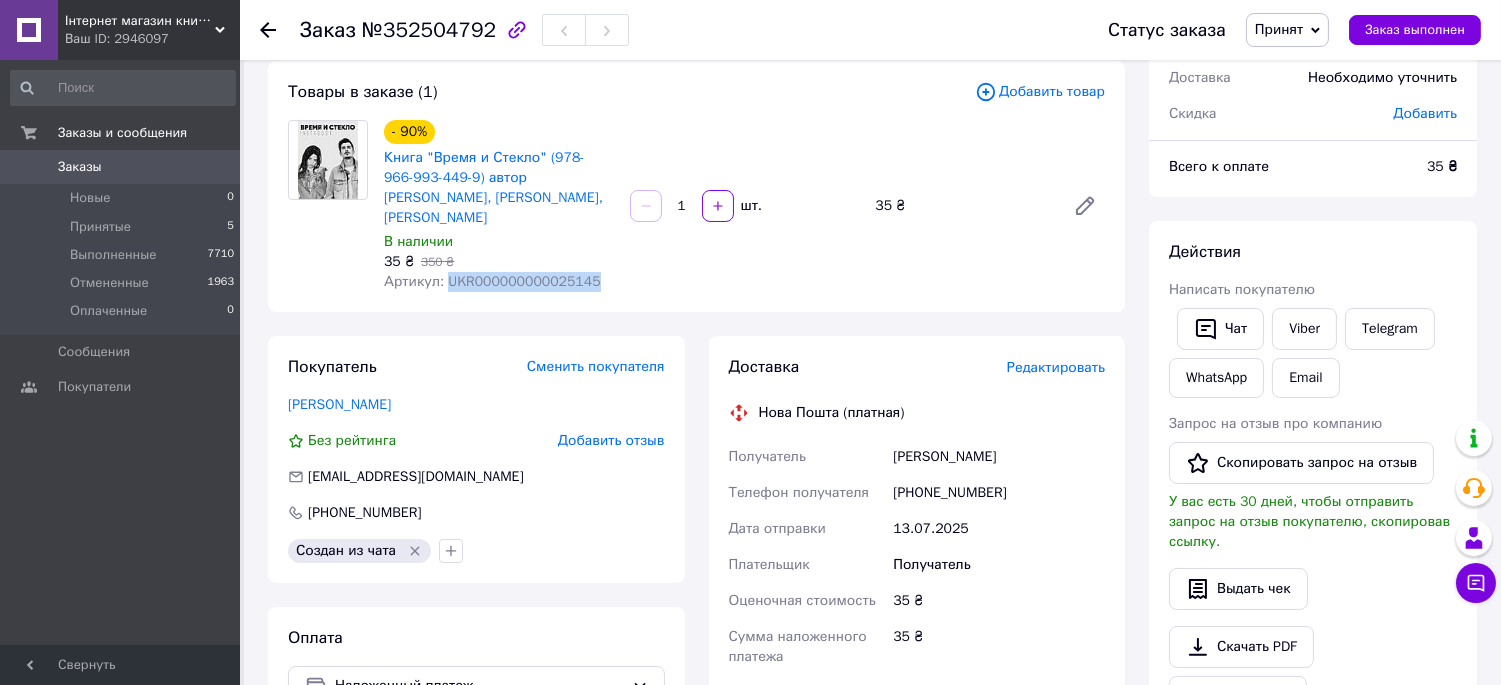scroll, scrollTop: 222, scrollLeft: 0, axis: vertical 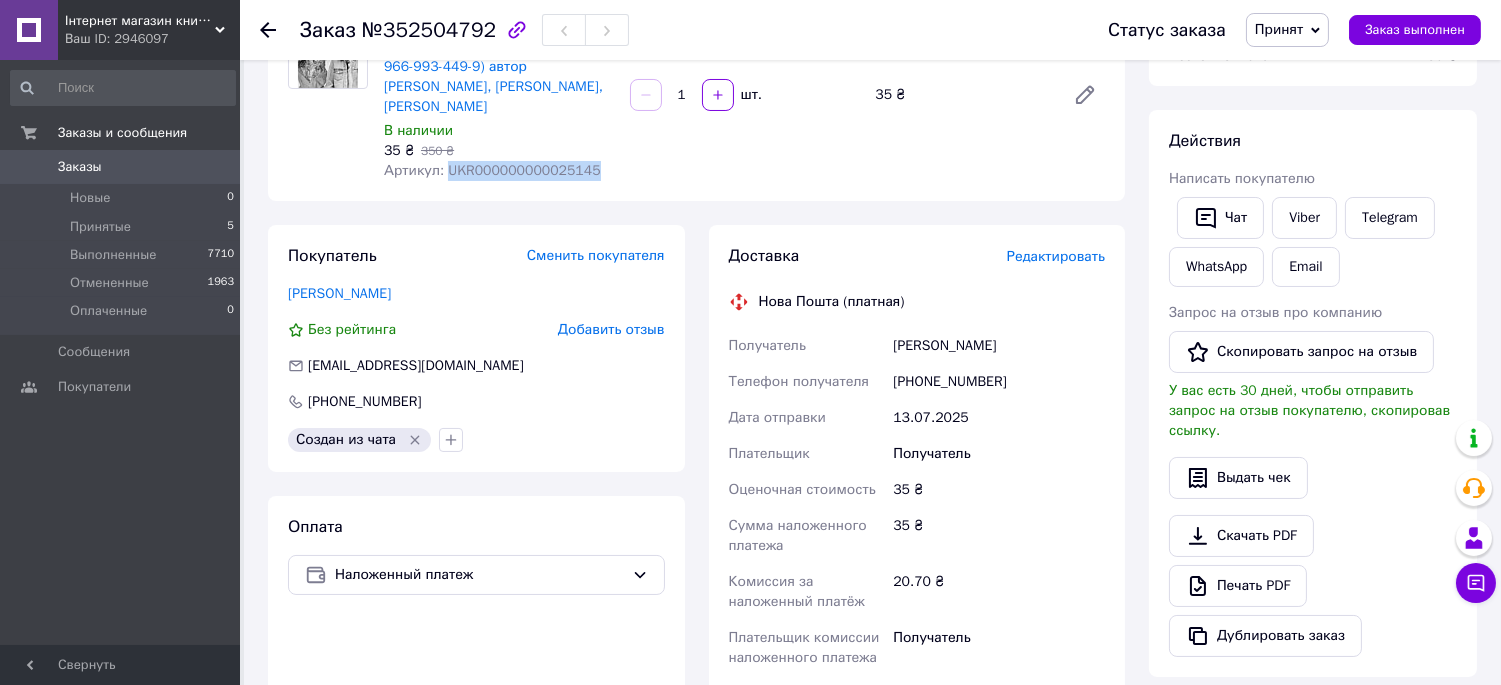 click on "Принят" at bounding box center (1279, 29) 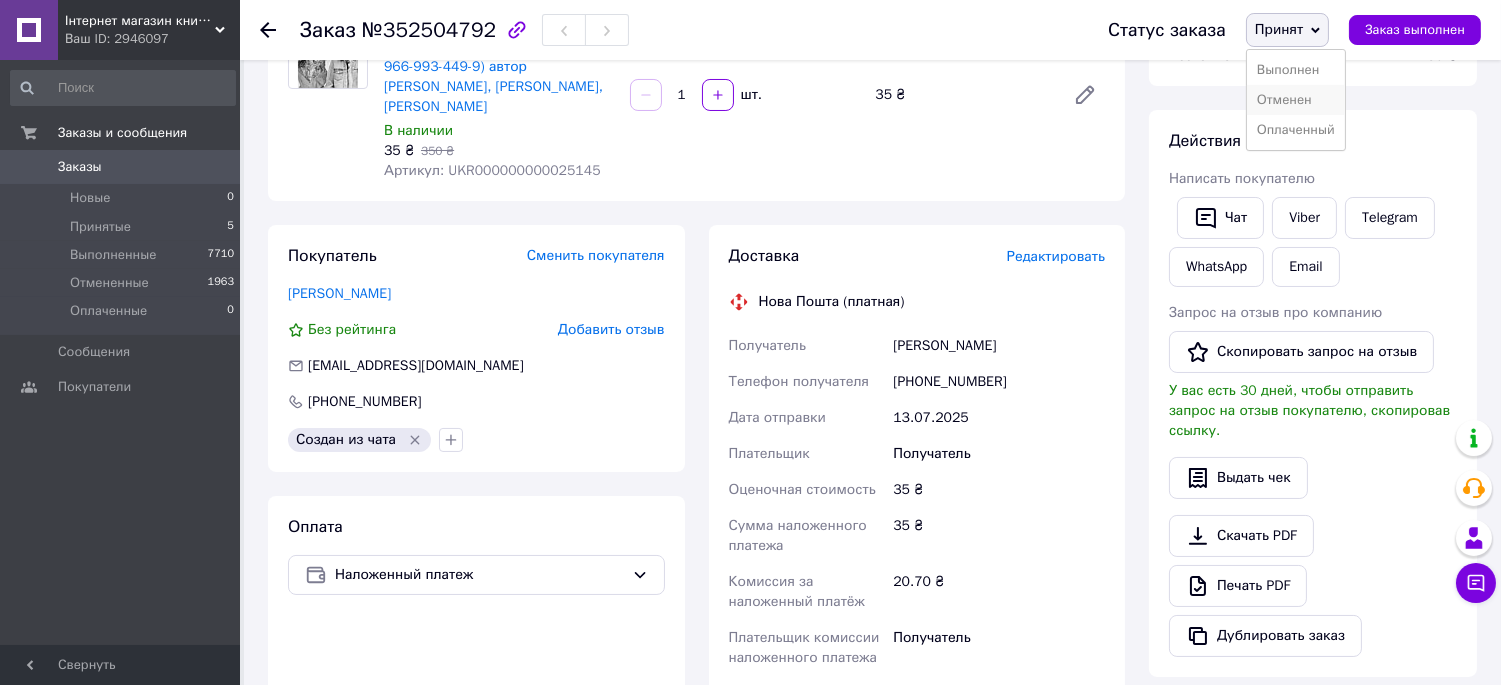 click on "Отменен" at bounding box center [1296, 100] 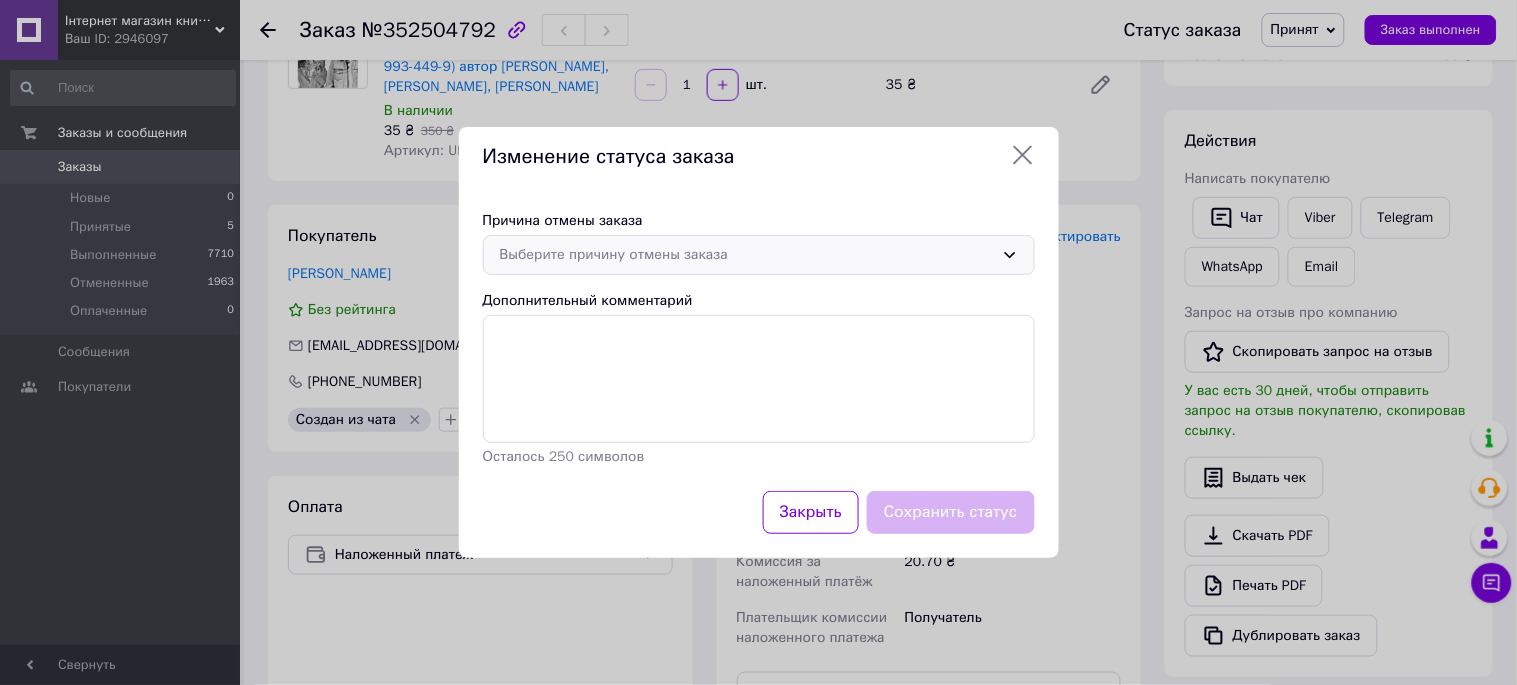 click on "Выберите причину отмены заказа" at bounding box center [747, 255] 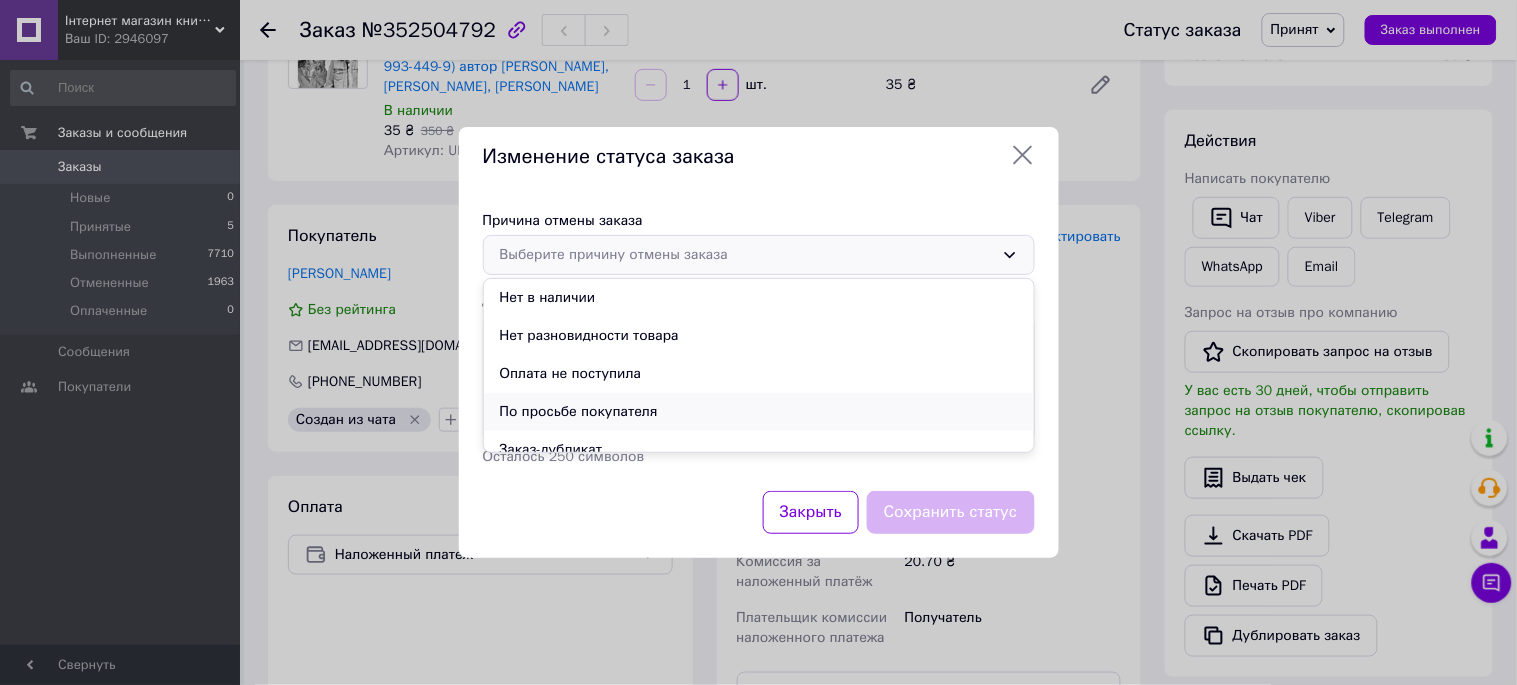 click on "По просьбе покупателя" at bounding box center (759, 412) 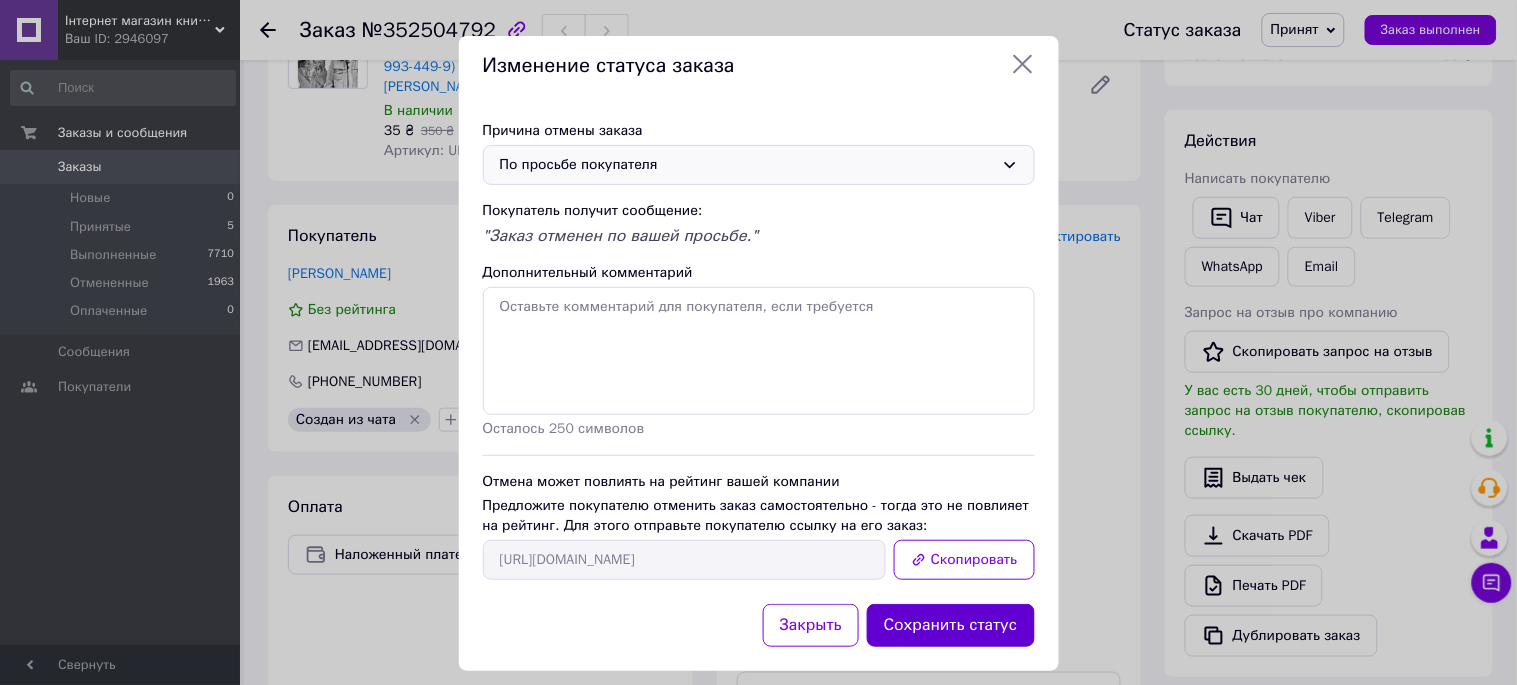 click on "Сохранить статус" at bounding box center [951, 625] 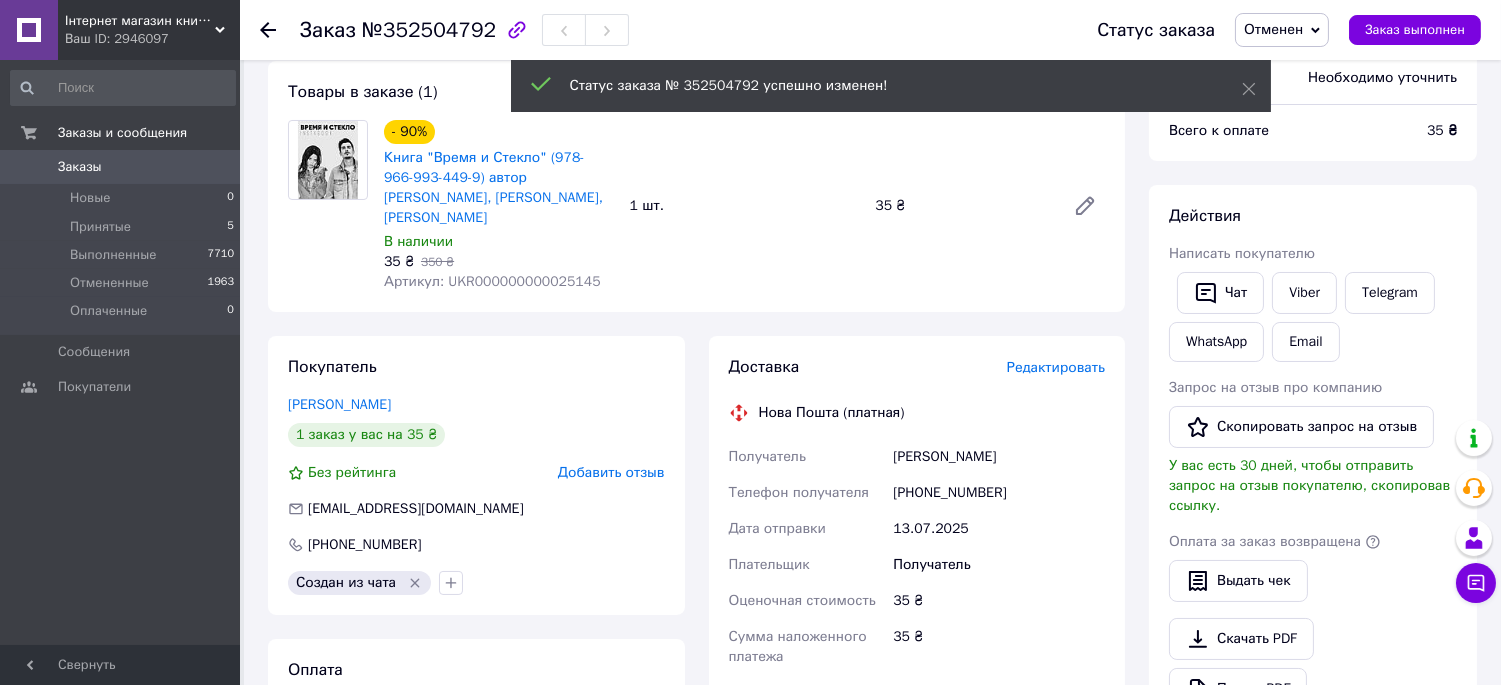 scroll, scrollTop: 0, scrollLeft: 0, axis: both 